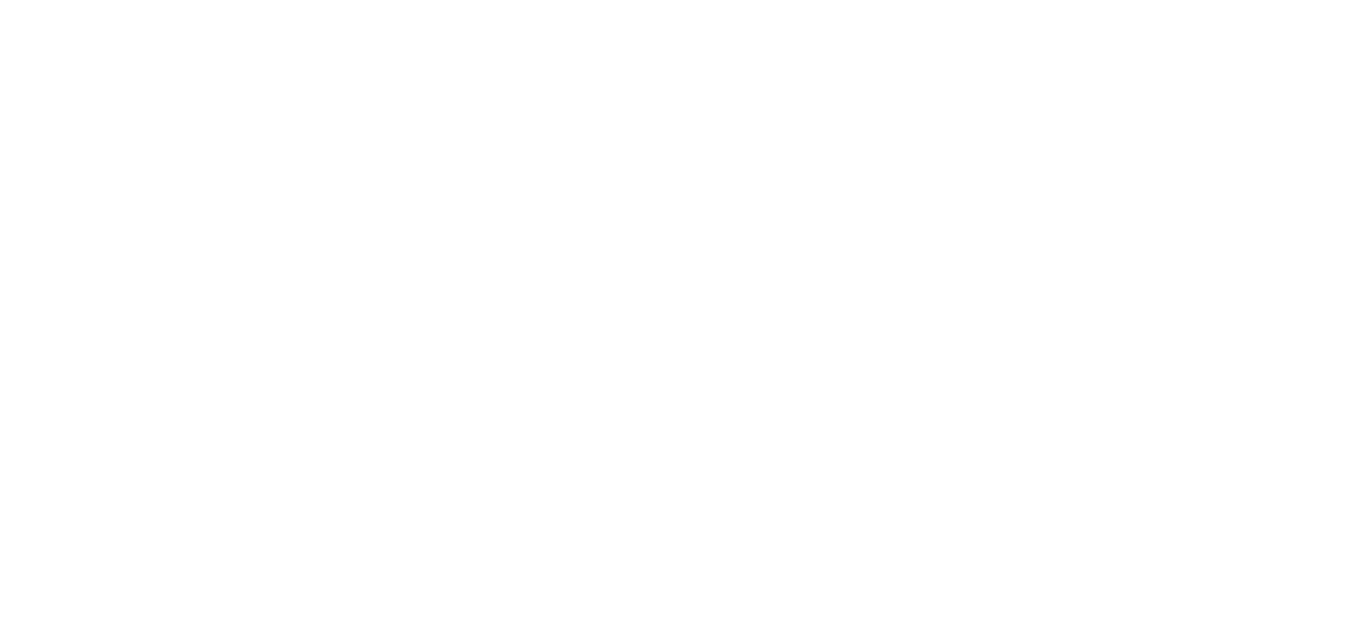 scroll, scrollTop: 0, scrollLeft: 0, axis: both 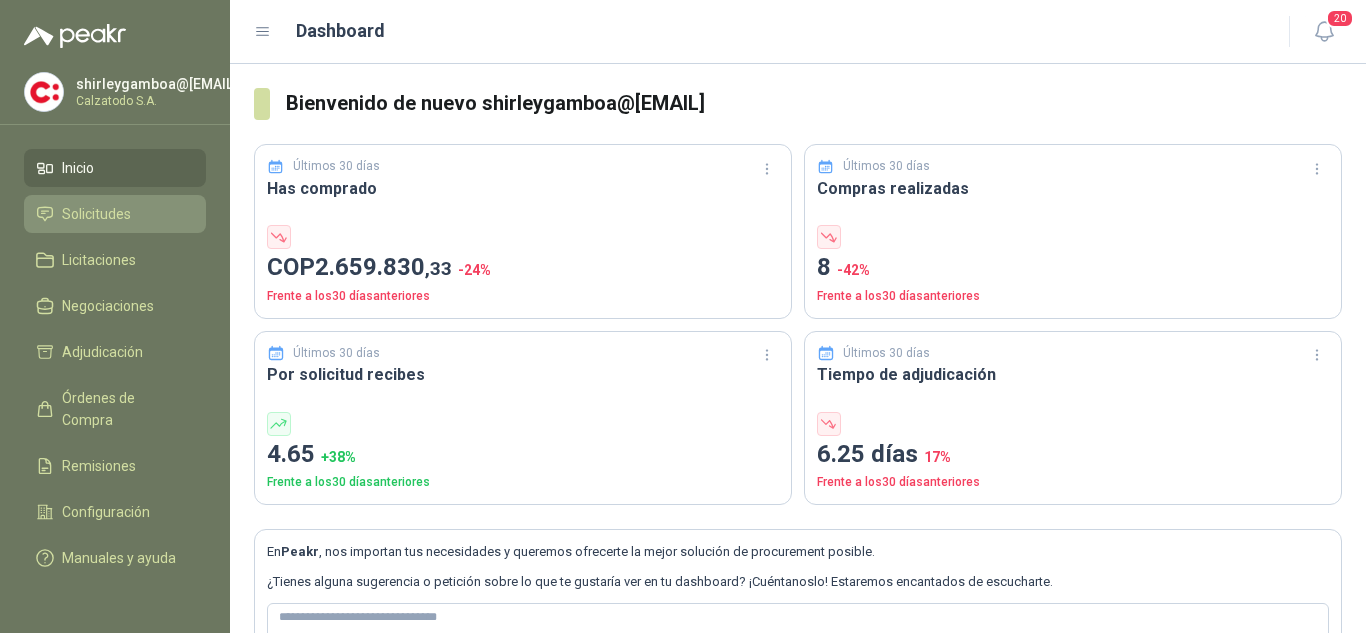 click on "Solicitudes" at bounding box center [96, 214] 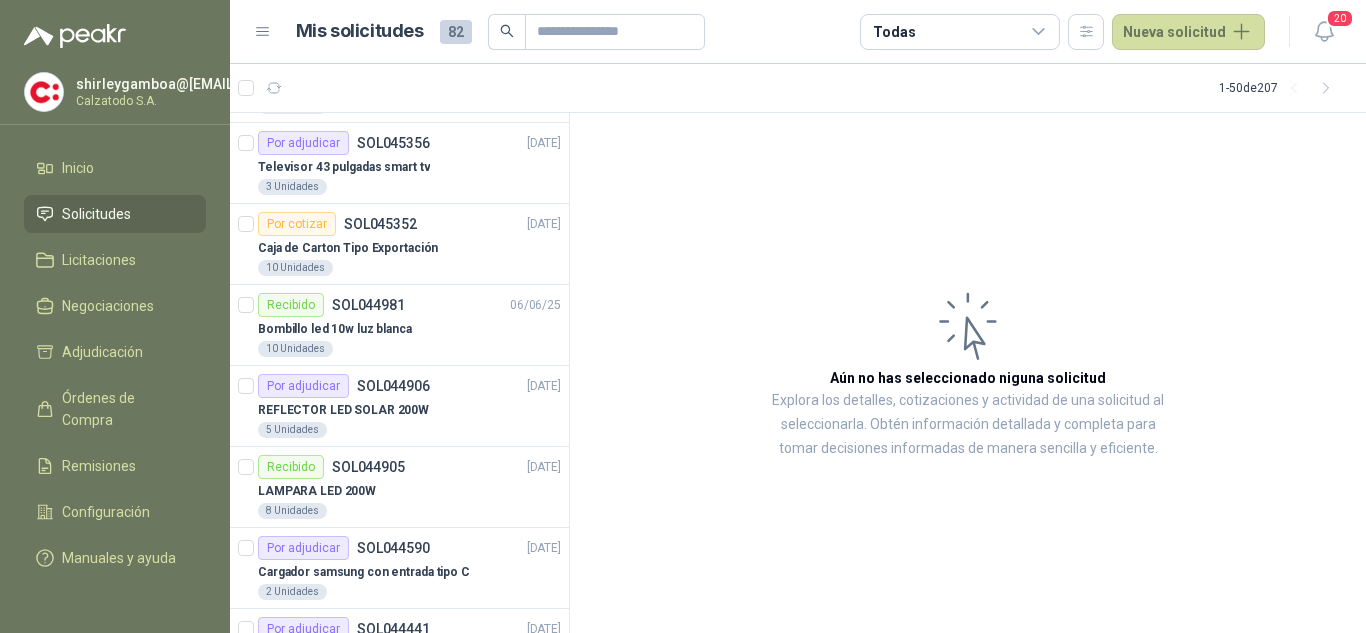 scroll, scrollTop: 1100, scrollLeft: 0, axis: vertical 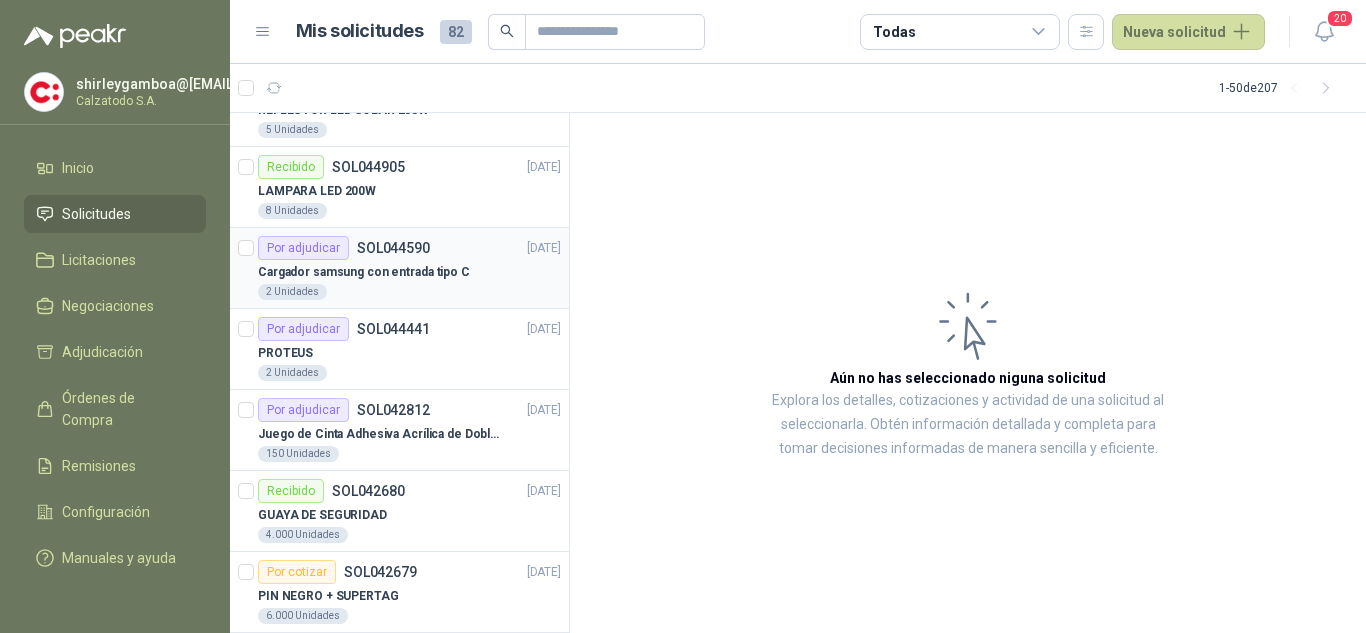click on "Cargador samsung con entrada tipo C" at bounding box center [364, 272] 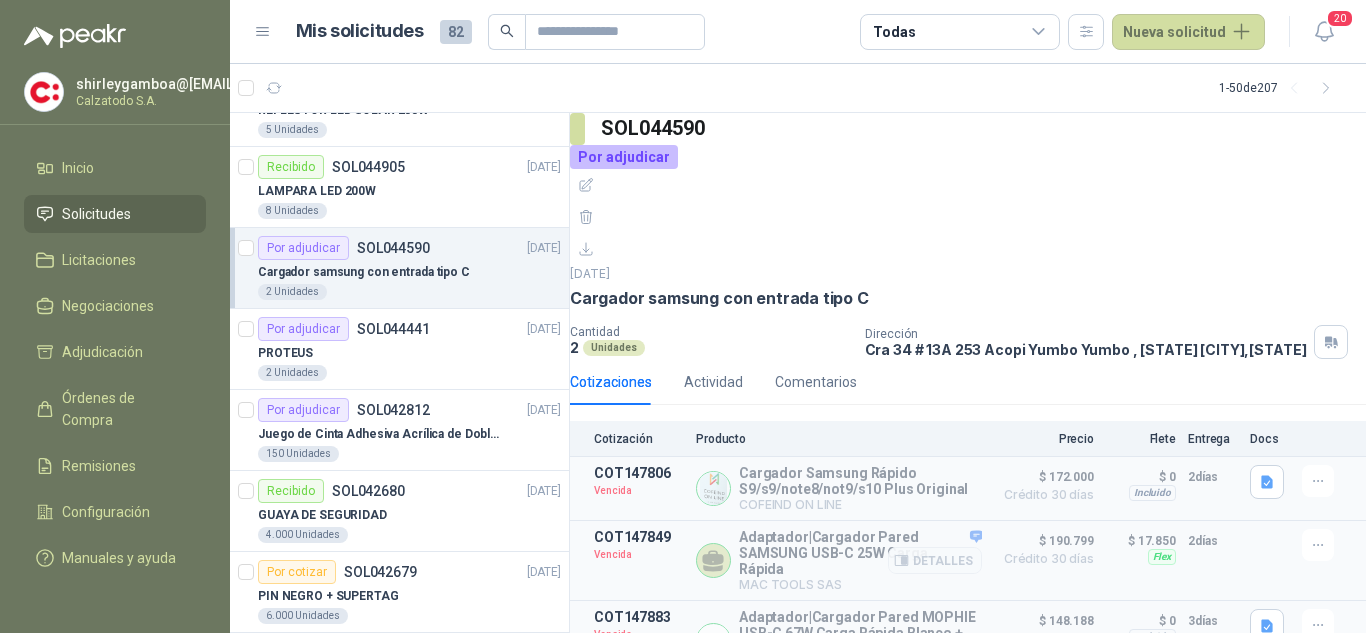 scroll, scrollTop: 42, scrollLeft: 0, axis: vertical 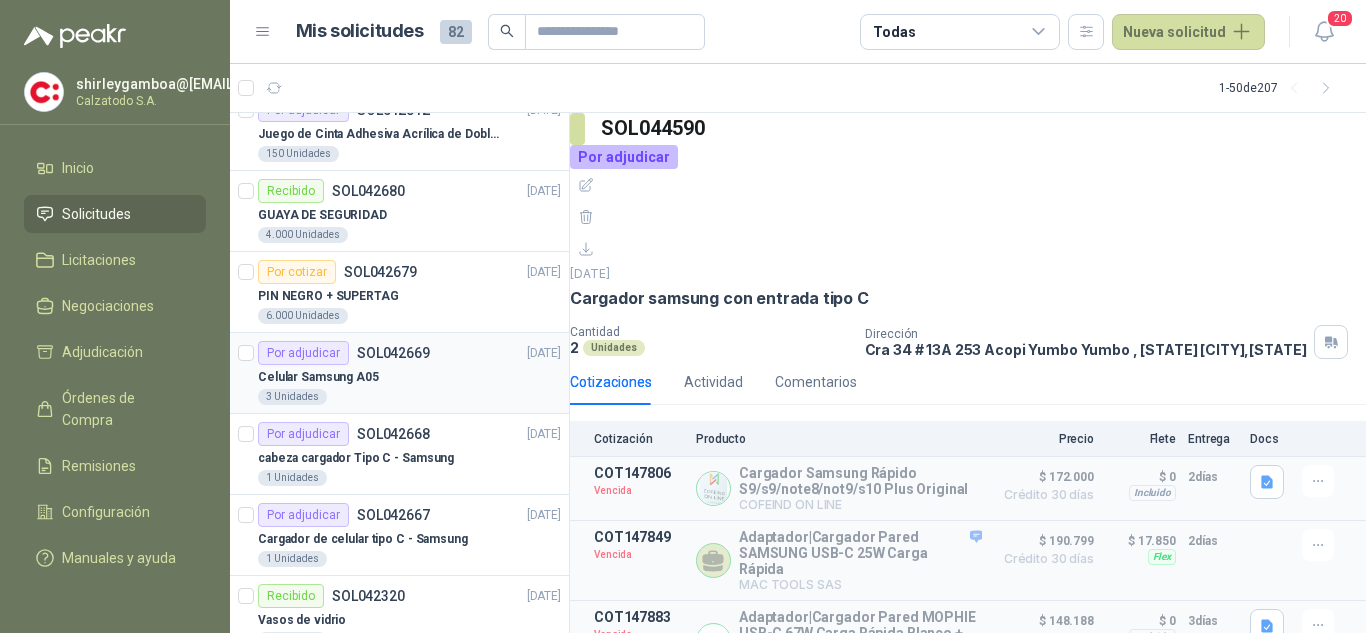 click on "Celular Samsung A05" at bounding box center [409, 377] 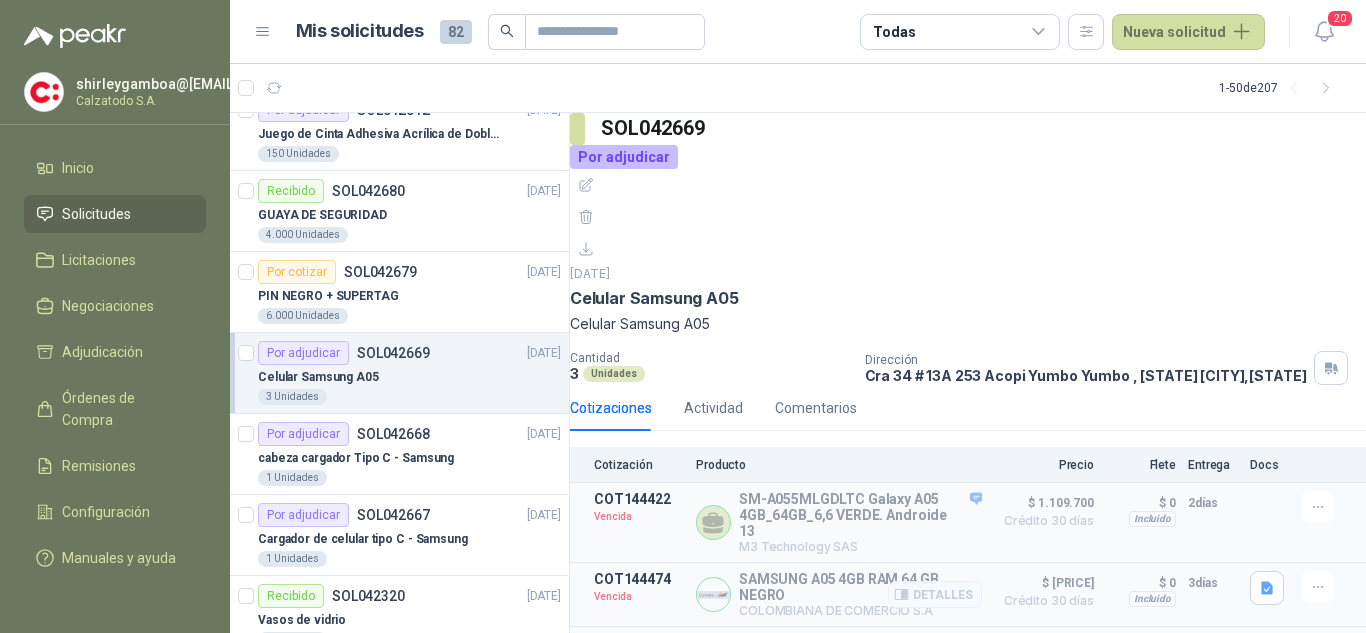 scroll, scrollTop: 237, scrollLeft: 0, axis: vertical 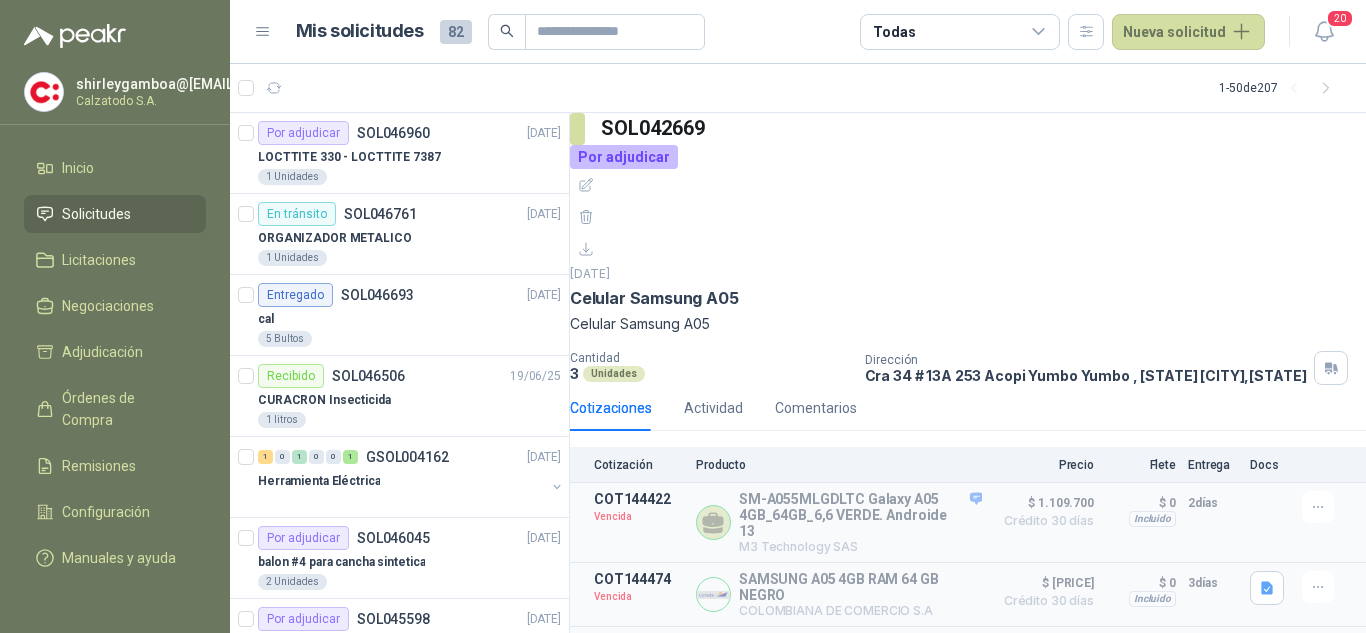 click at bounding box center [1039, 32] 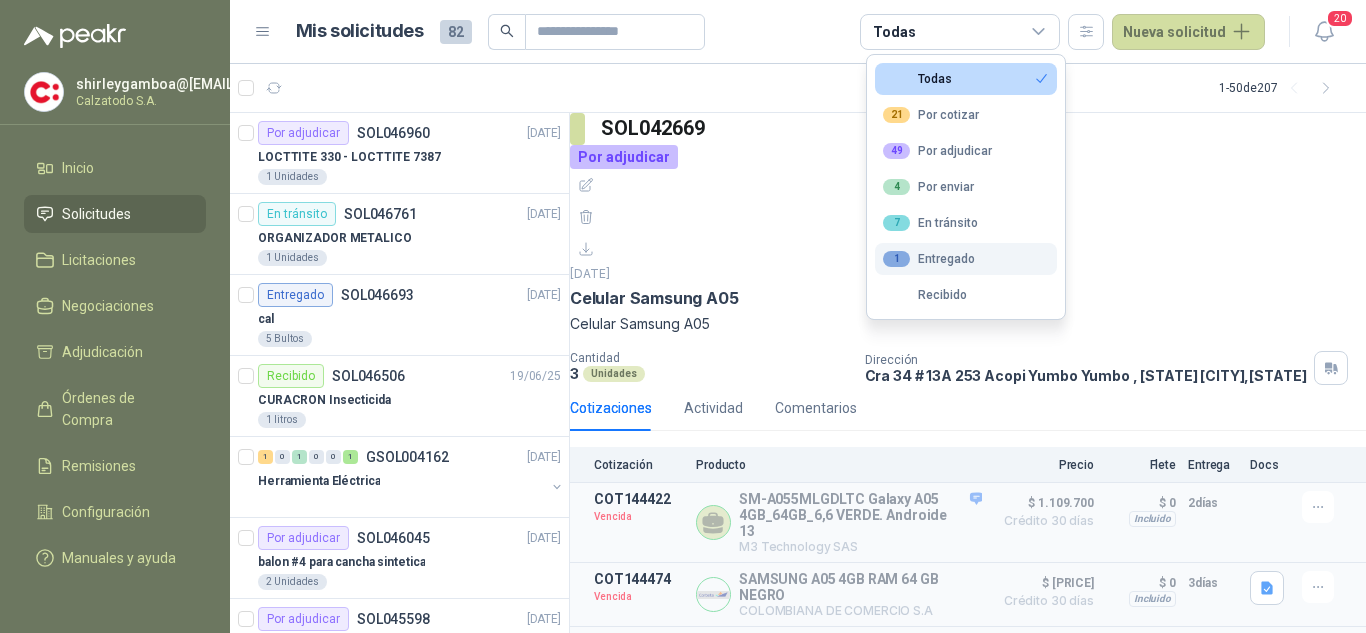 click on "1 Entregado" at bounding box center [917, 79] 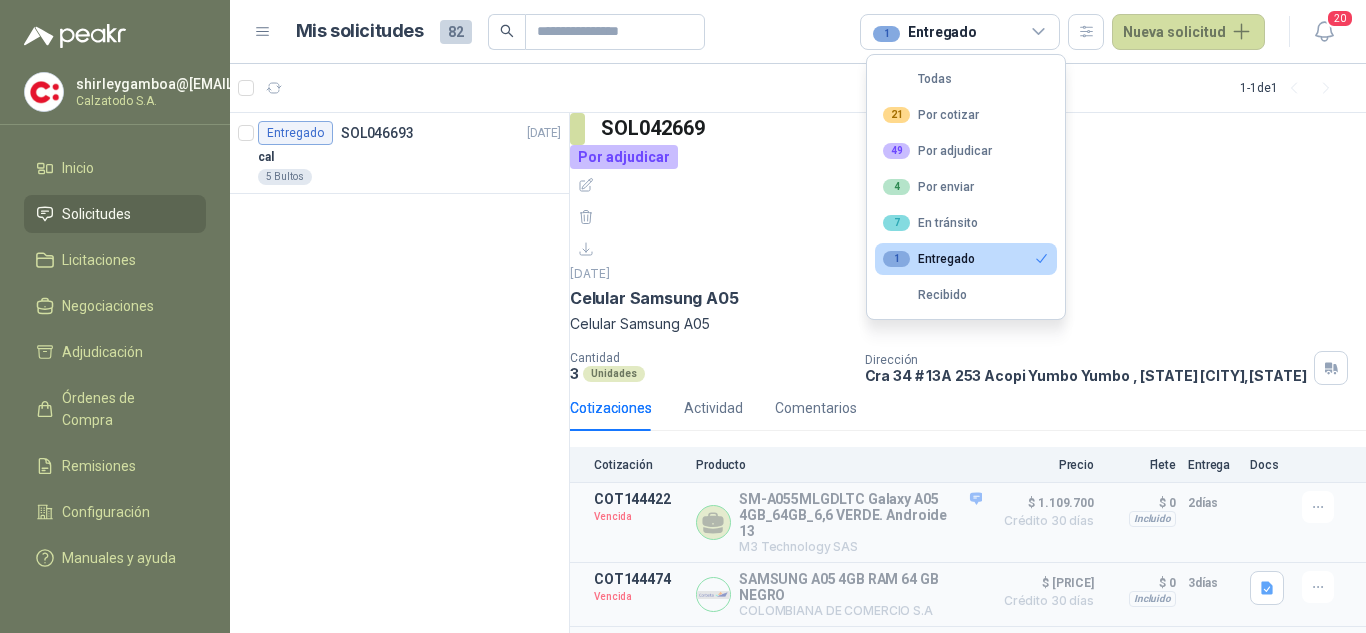 click on "1 - 1  de  1" at bounding box center (798, 88) 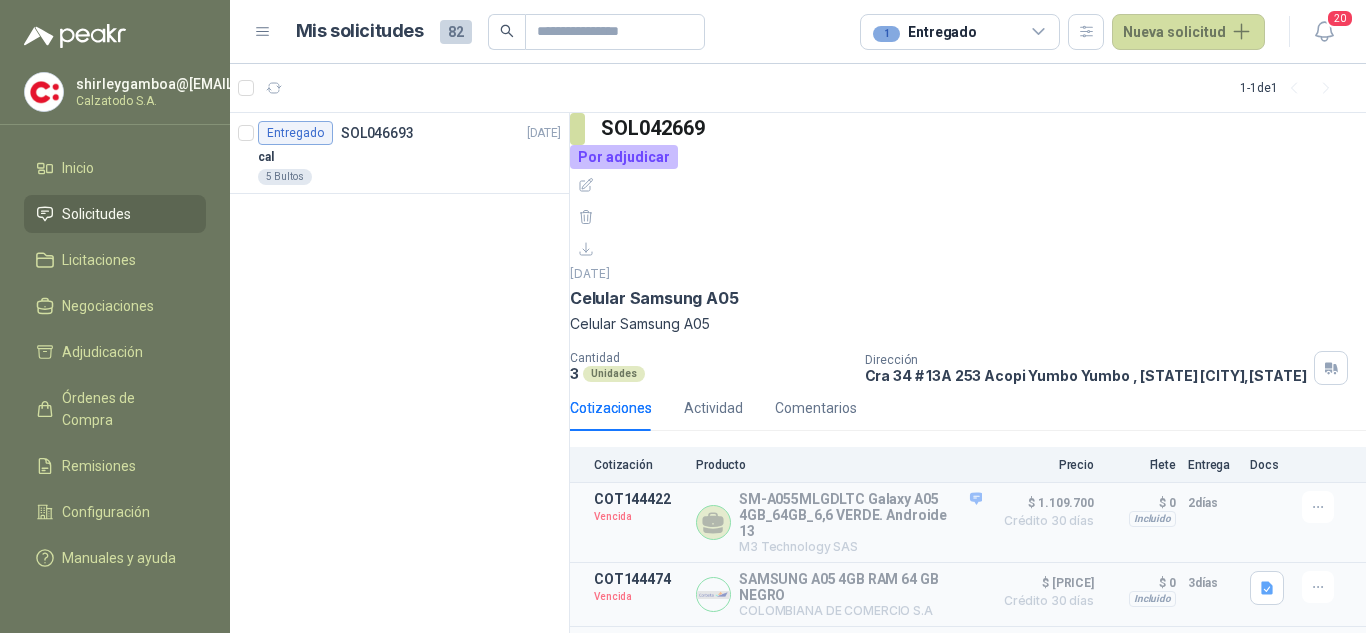click at bounding box center [1039, 32] 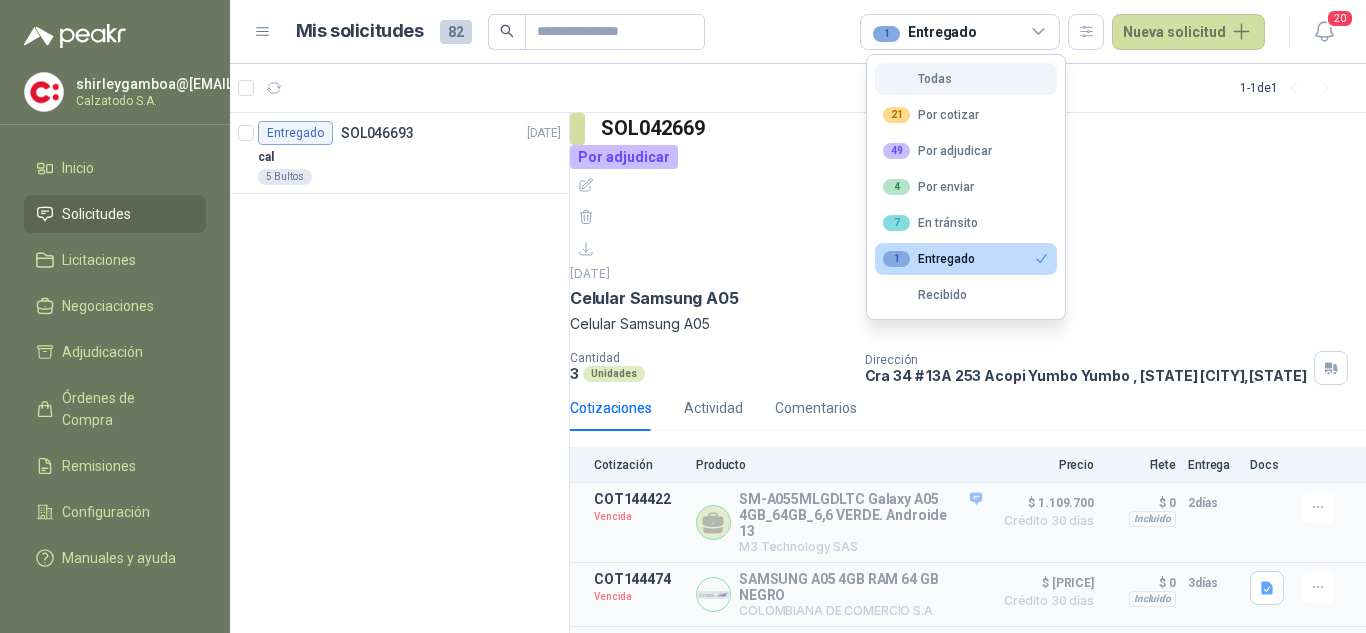 click on "Todas" at bounding box center (917, 79) 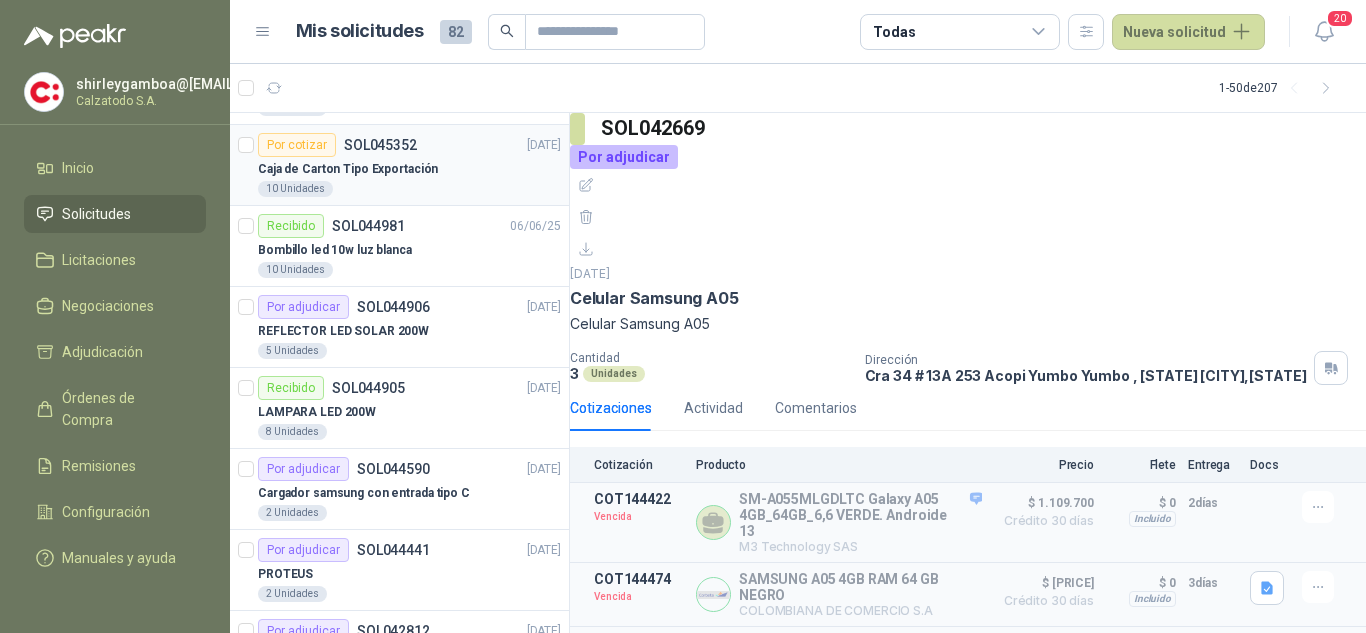 scroll, scrollTop: 900, scrollLeft: 0, axis: vertical 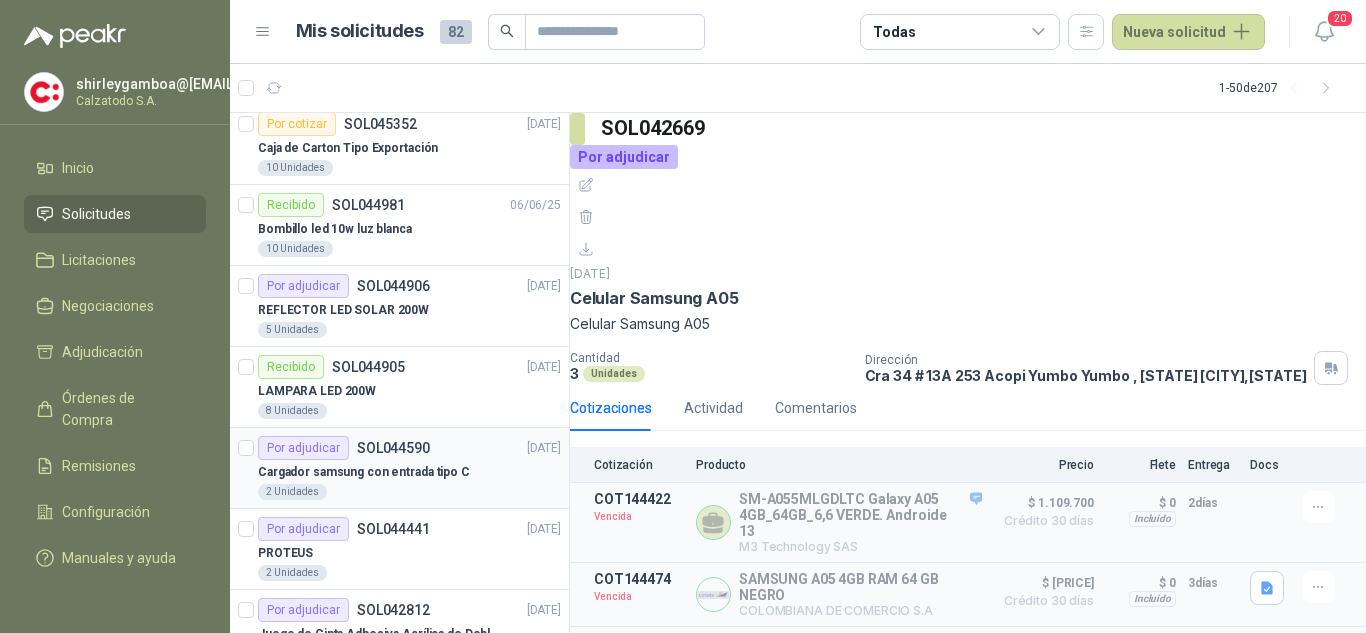 click on "Cargador samsung con entrada tipo C" at bounding box center (364, 472) 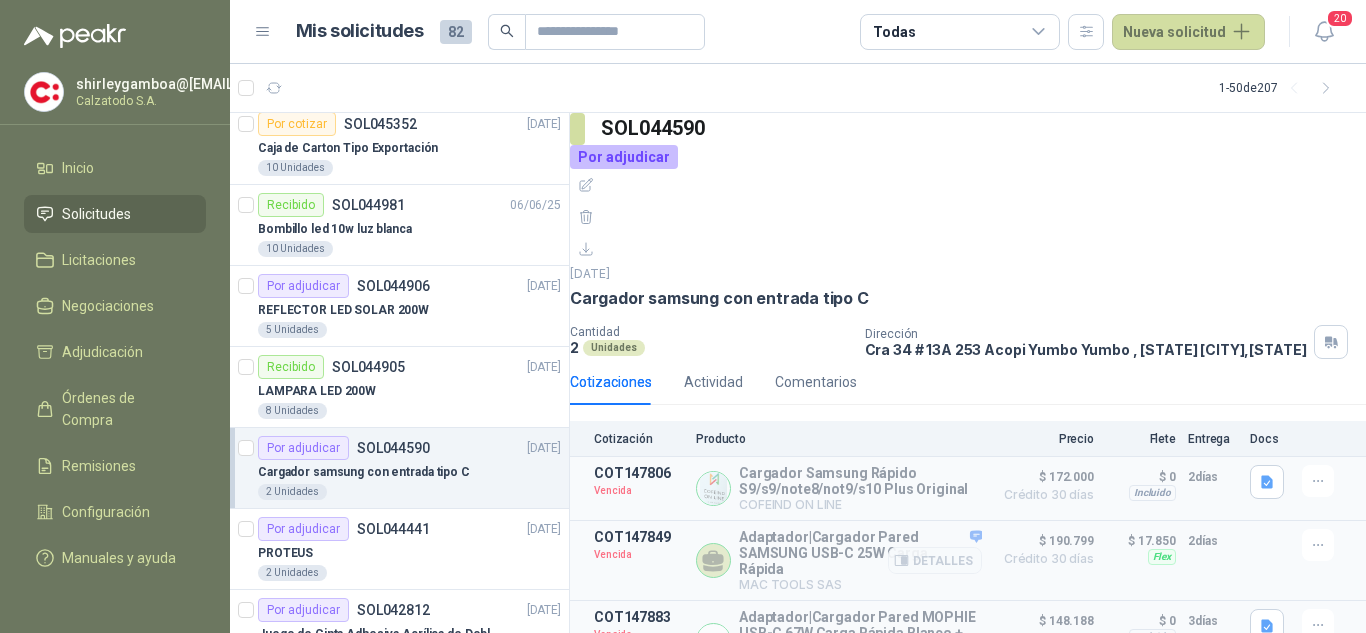 scroll, scrollTop: 42, scrollLeft: 0, axis: vertical 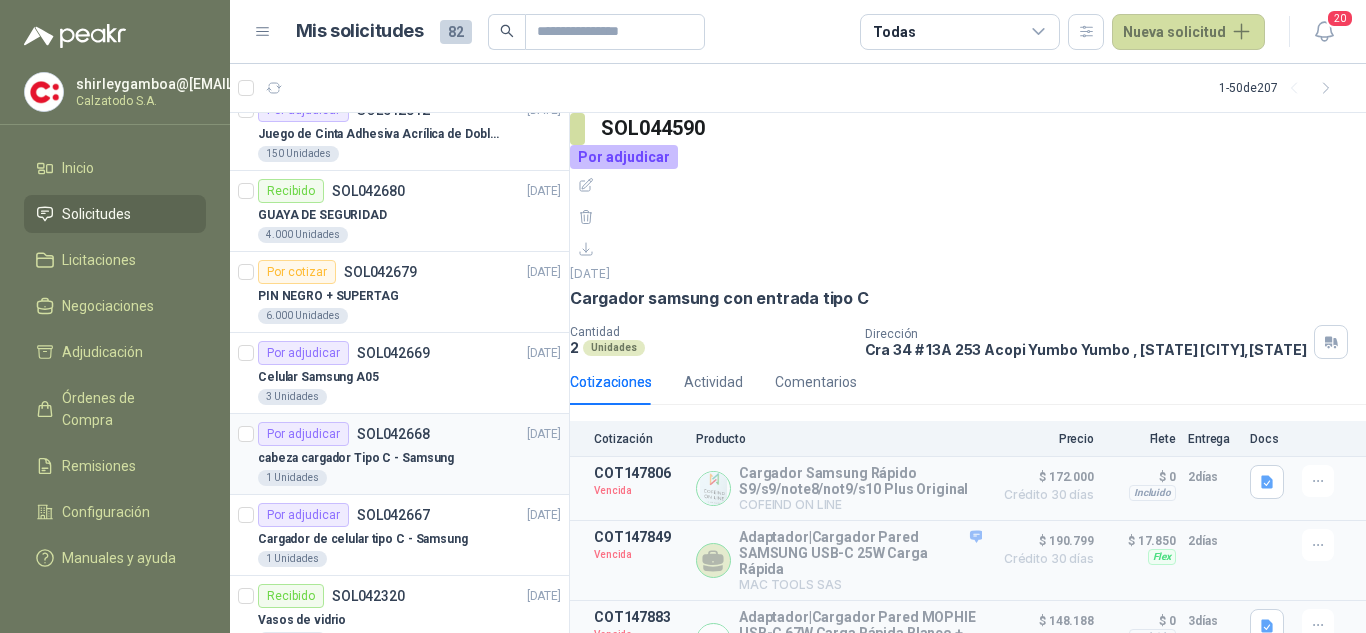 click on "Por adjudicar SOL042668" at bounding box center (344, 434) 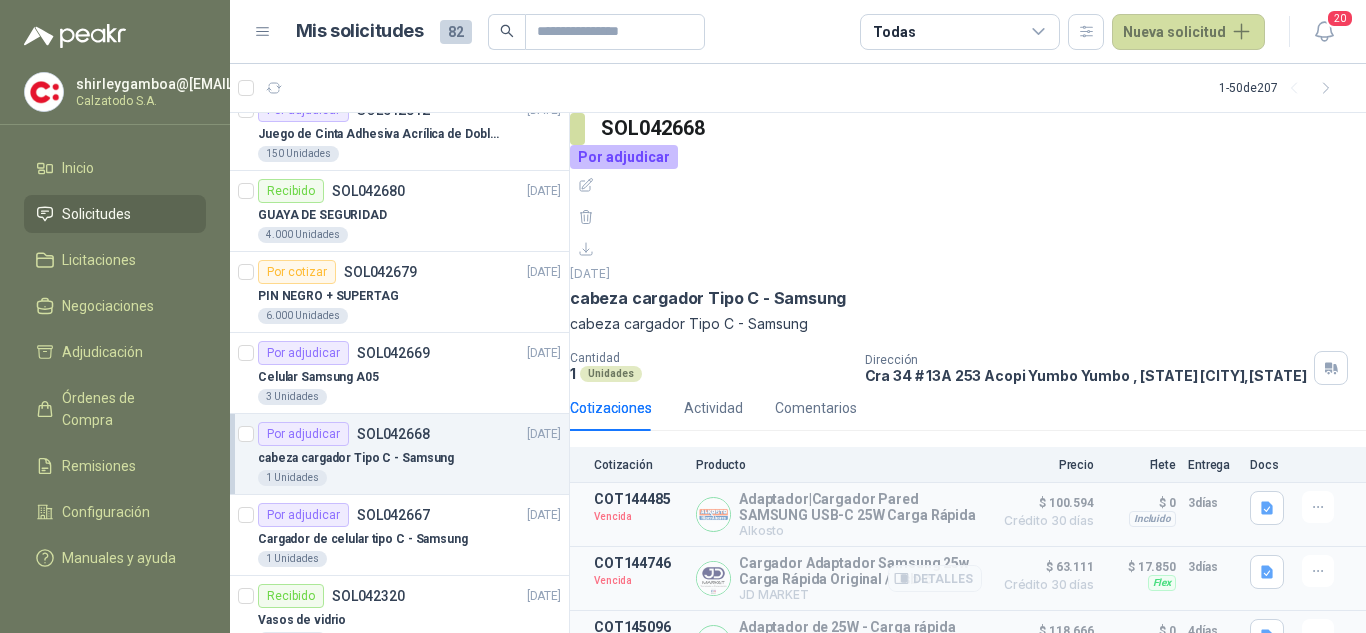 scroll, scrollTop: 117, scrollLeft: 0, axis: vertical 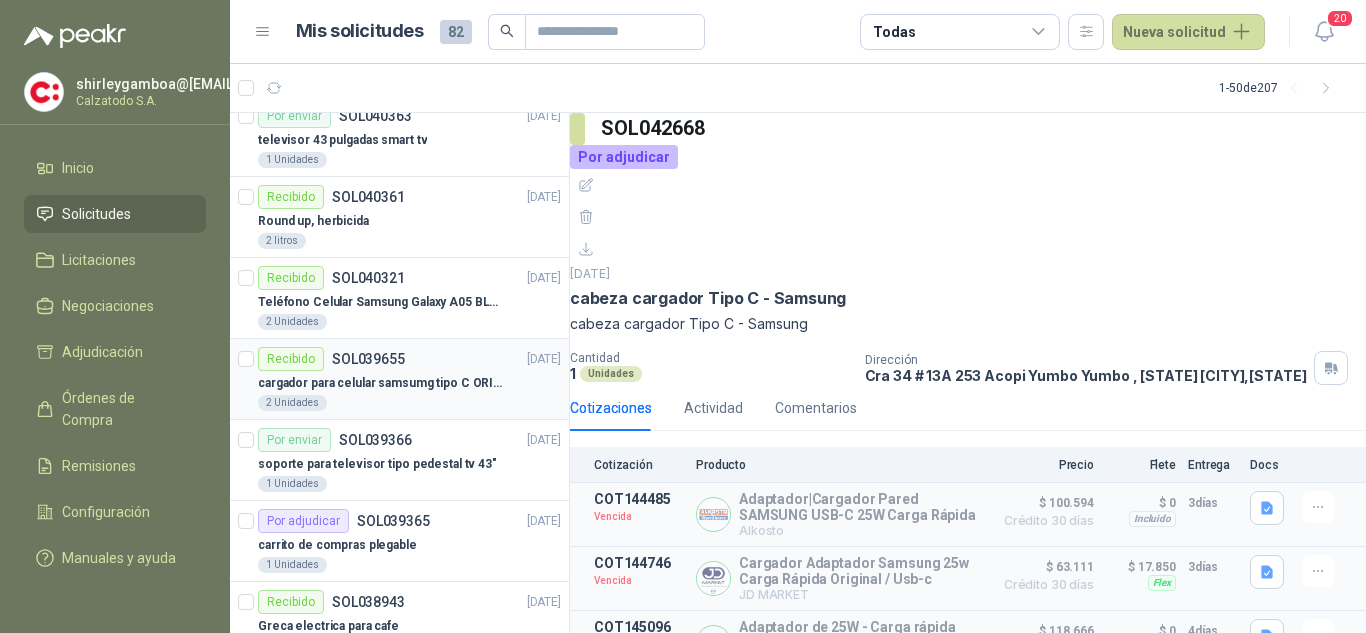 click on "Recibido SOL039655" at bounding box center (331, 359) 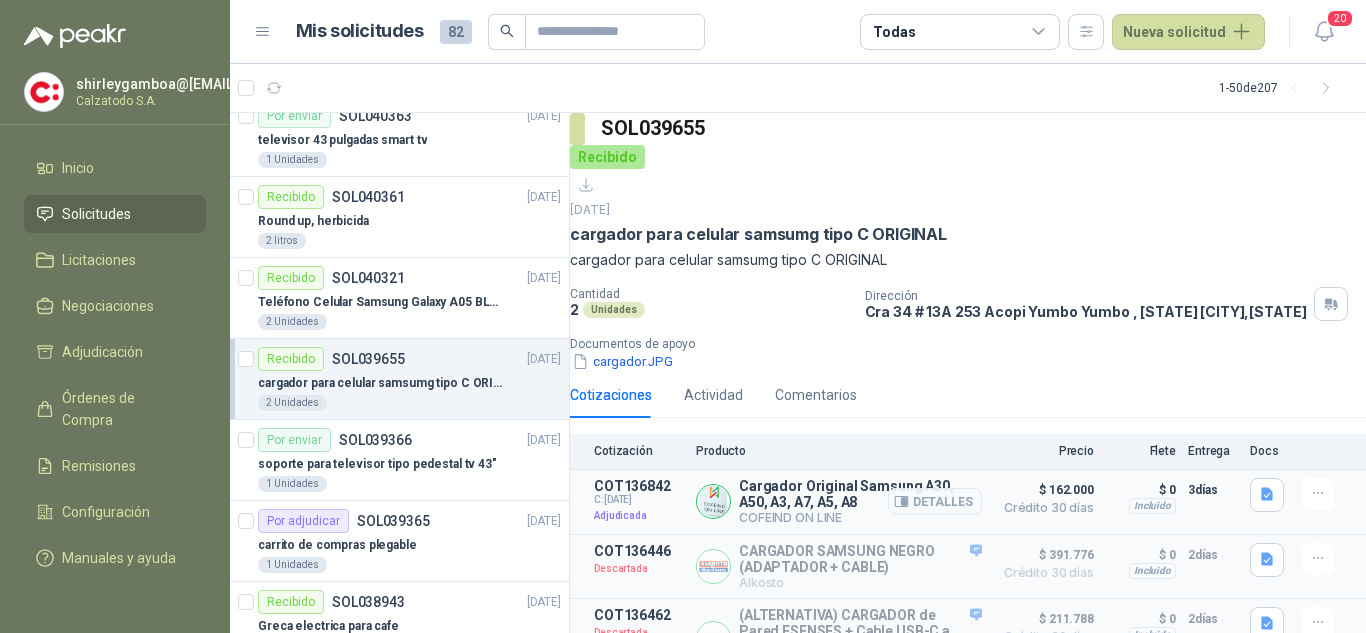 scroll, scrollTop: 36, scrollLeft: 0, axis: vertical 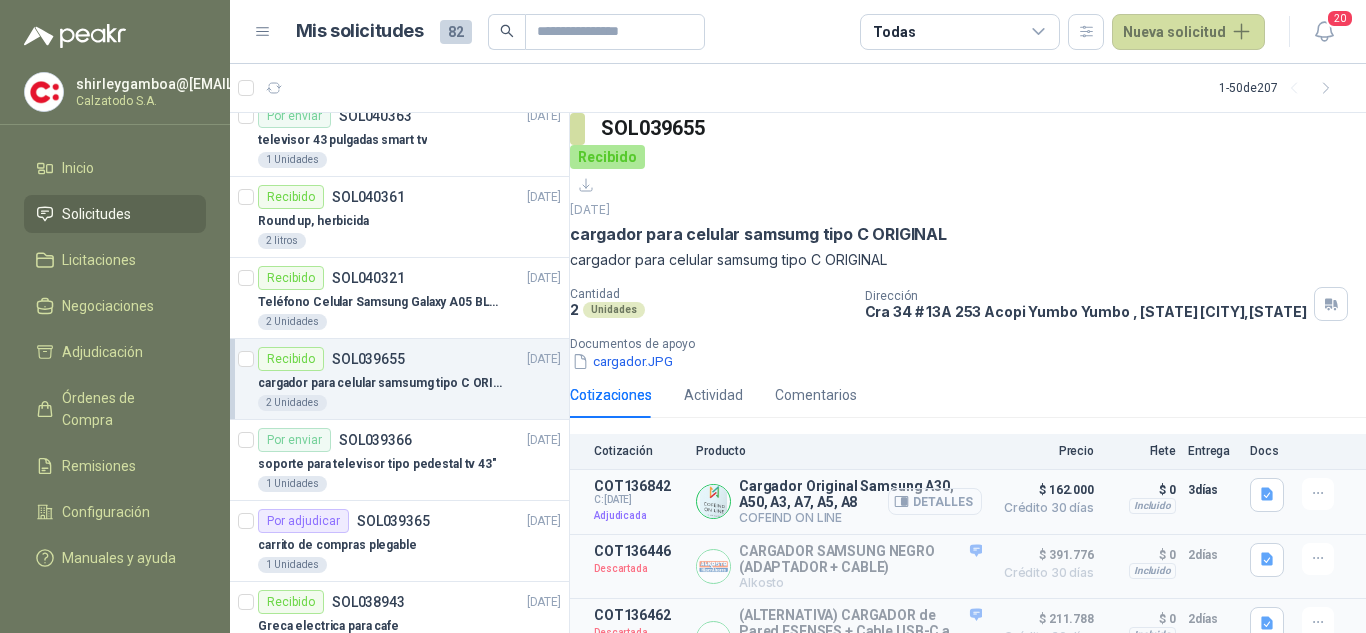 click on "Detalles" at bounding box center (935, 501) 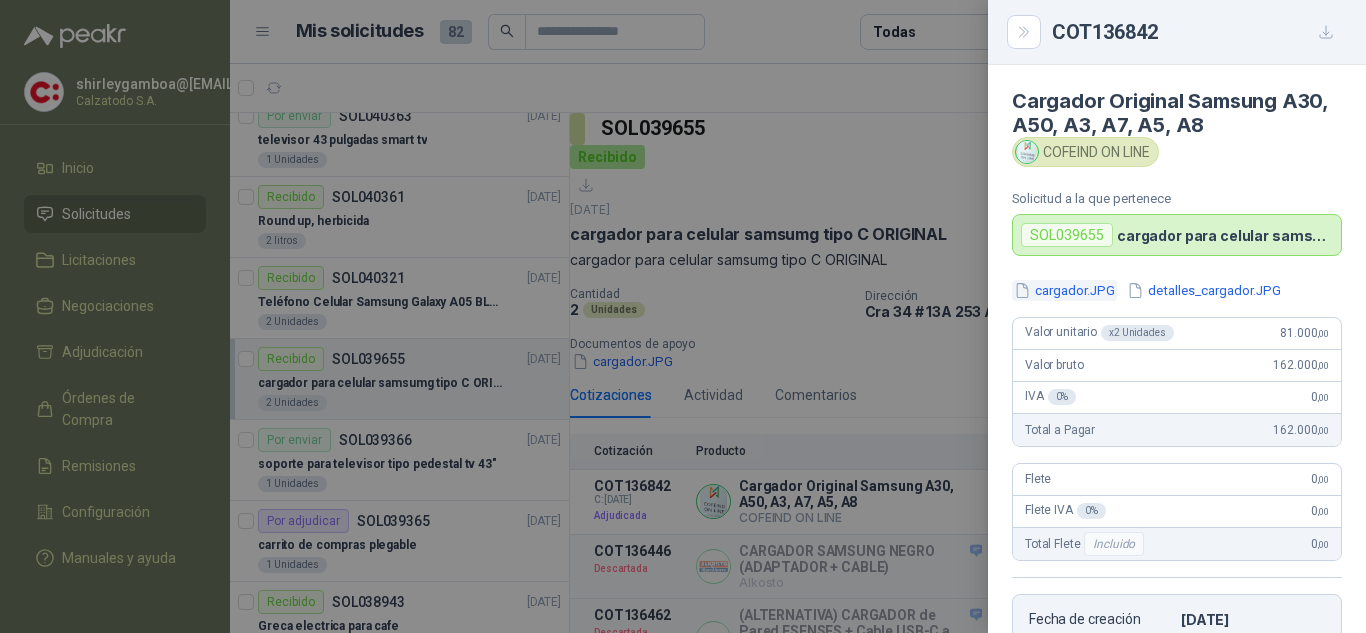 click on "cargador.JPG" at bounding box center [1064, 290] 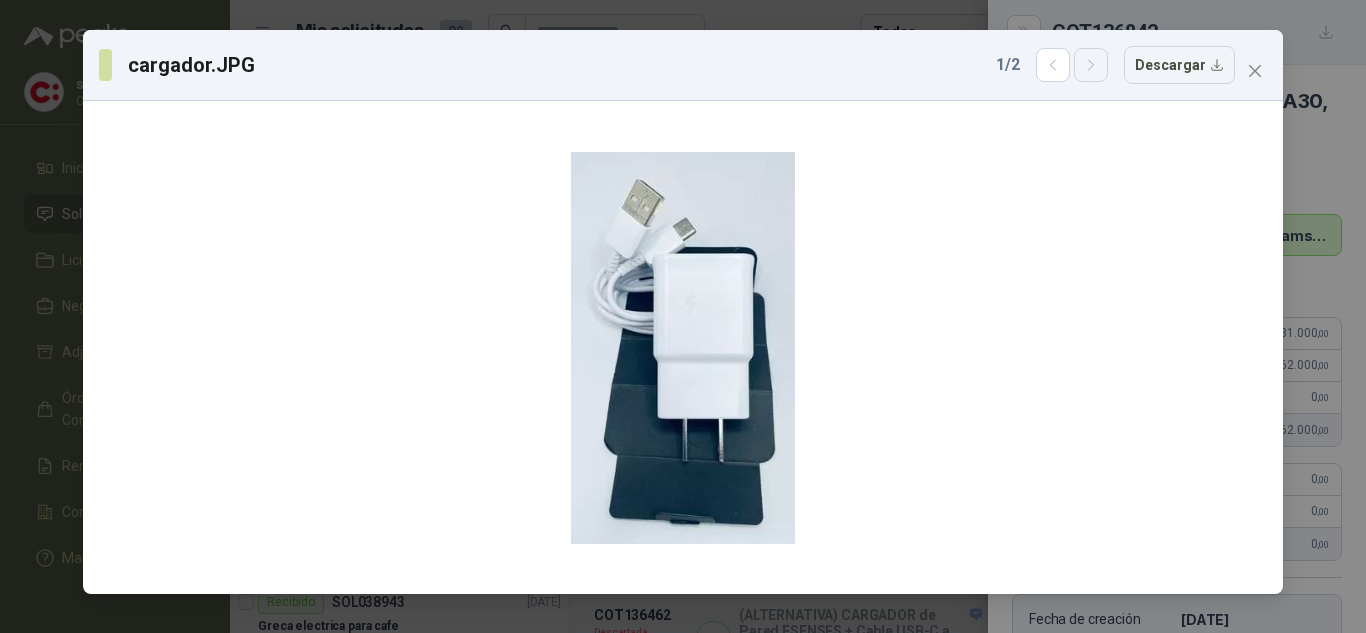 click at bounding box center (1091, 65) 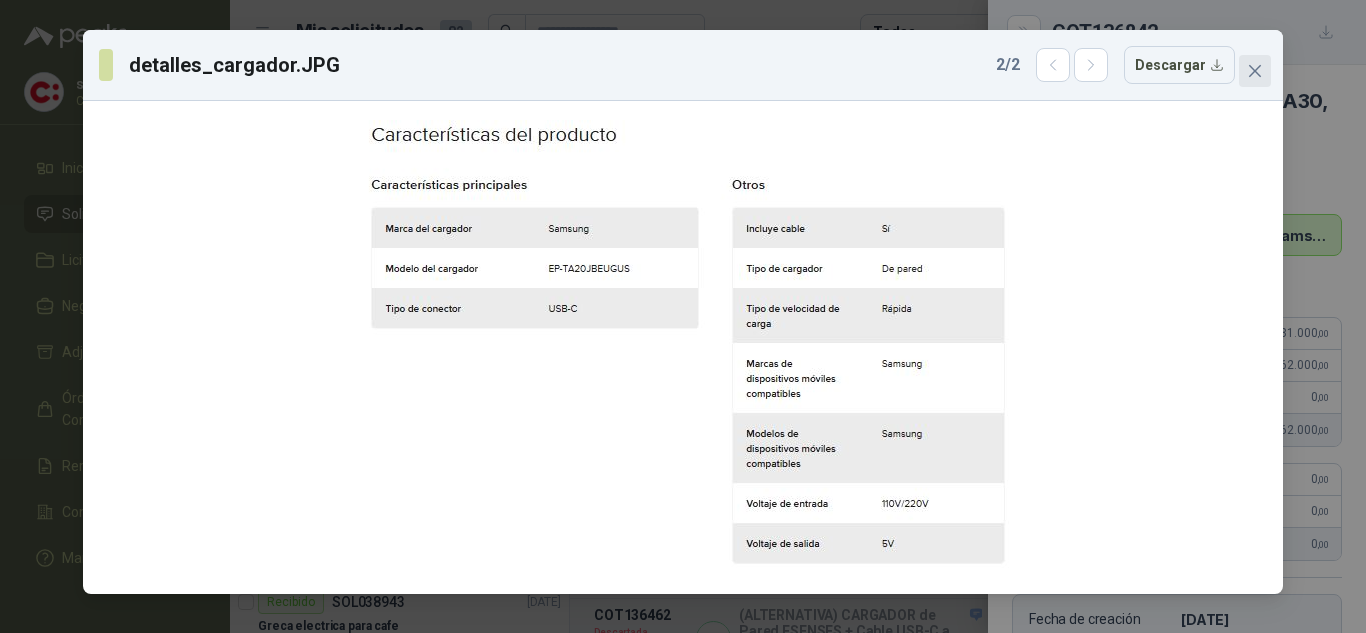 click at bounding box center [1255, 71] 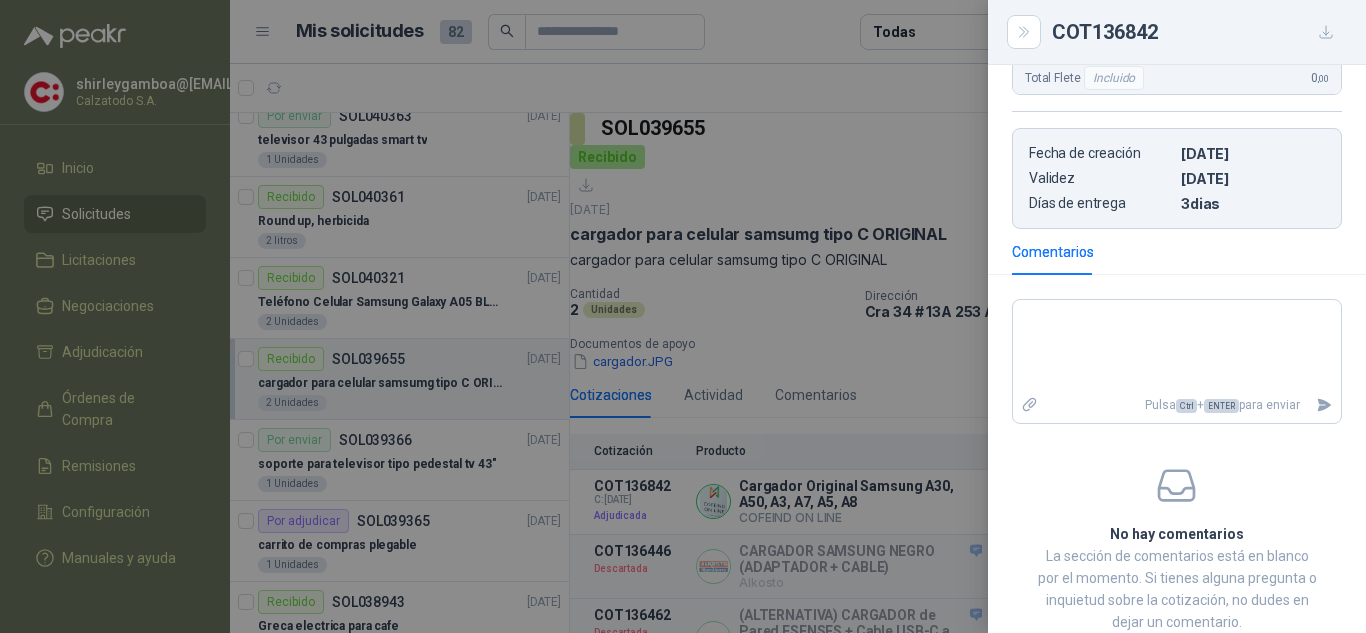 scroll, scrollTop: 522, scrollLeft: 0, axis: vertical 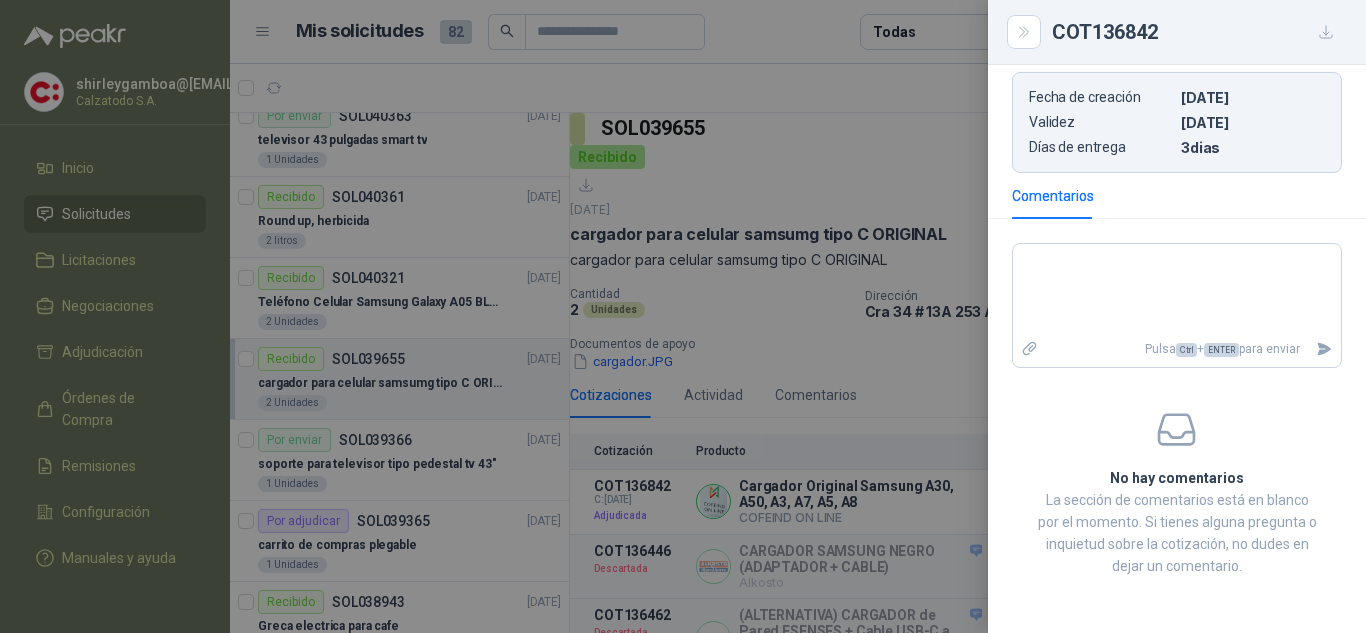 click at bounding box center [683, 316] 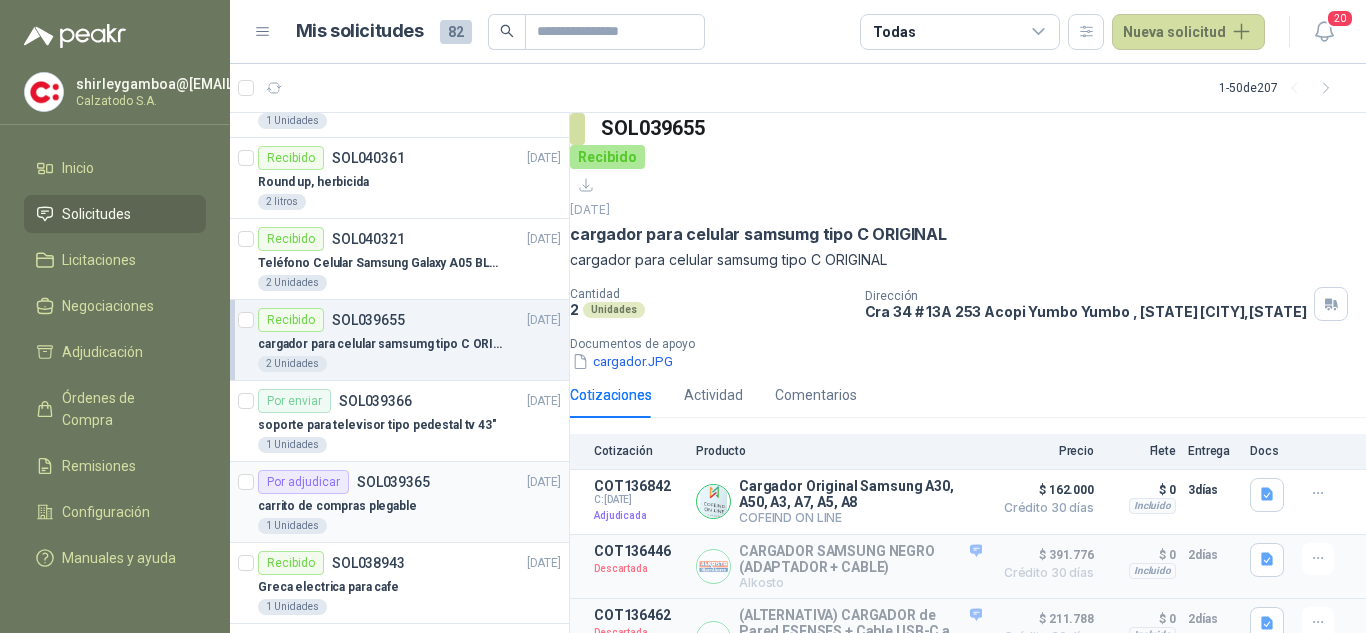 scroll, scrollTop: 3557, scrollLeft: 0, axis: vertical 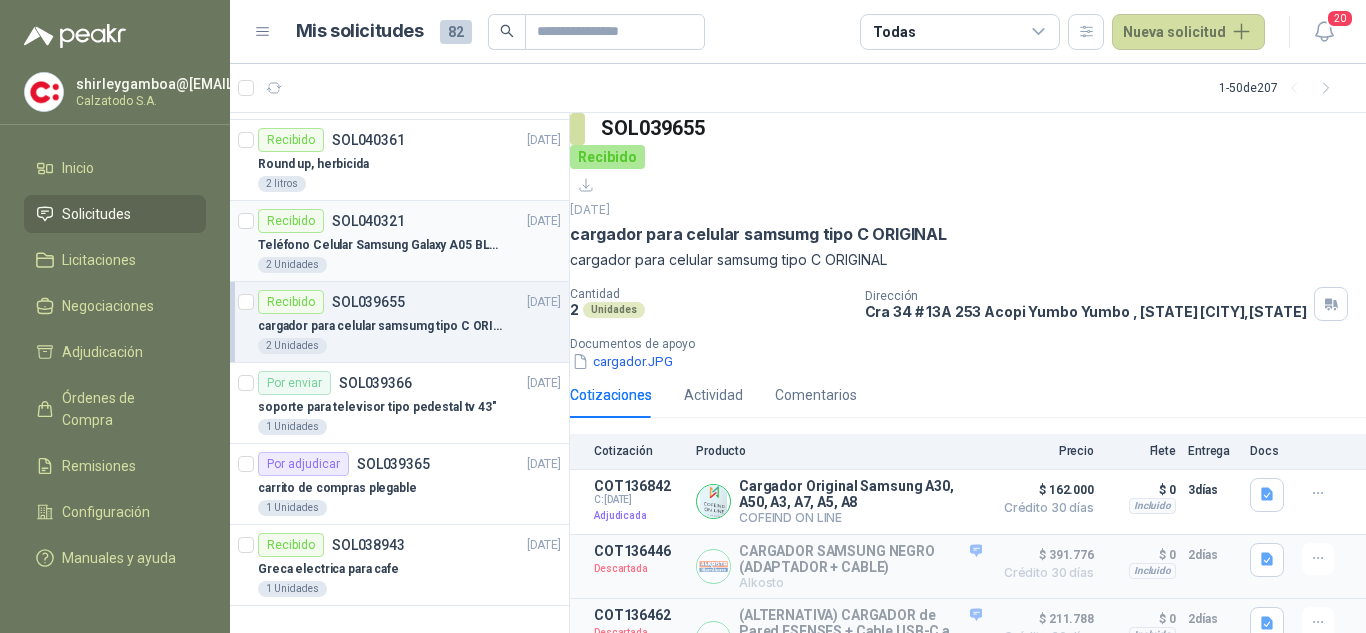 click on "Teléfono Celular Samsung Galaxy A05 BLACK" at bounding box center [382, 245] 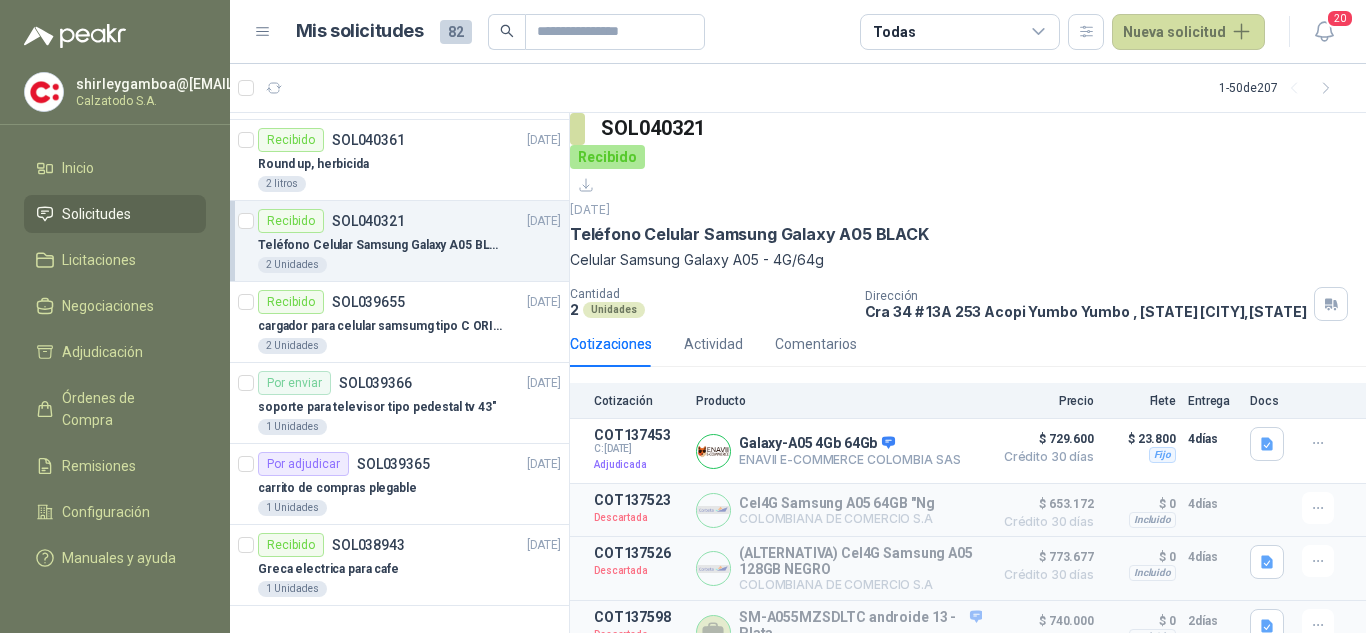 click on "Teléfono Celular Samsung Galaxy A05 BLACK" at bounding box center (382, 245) 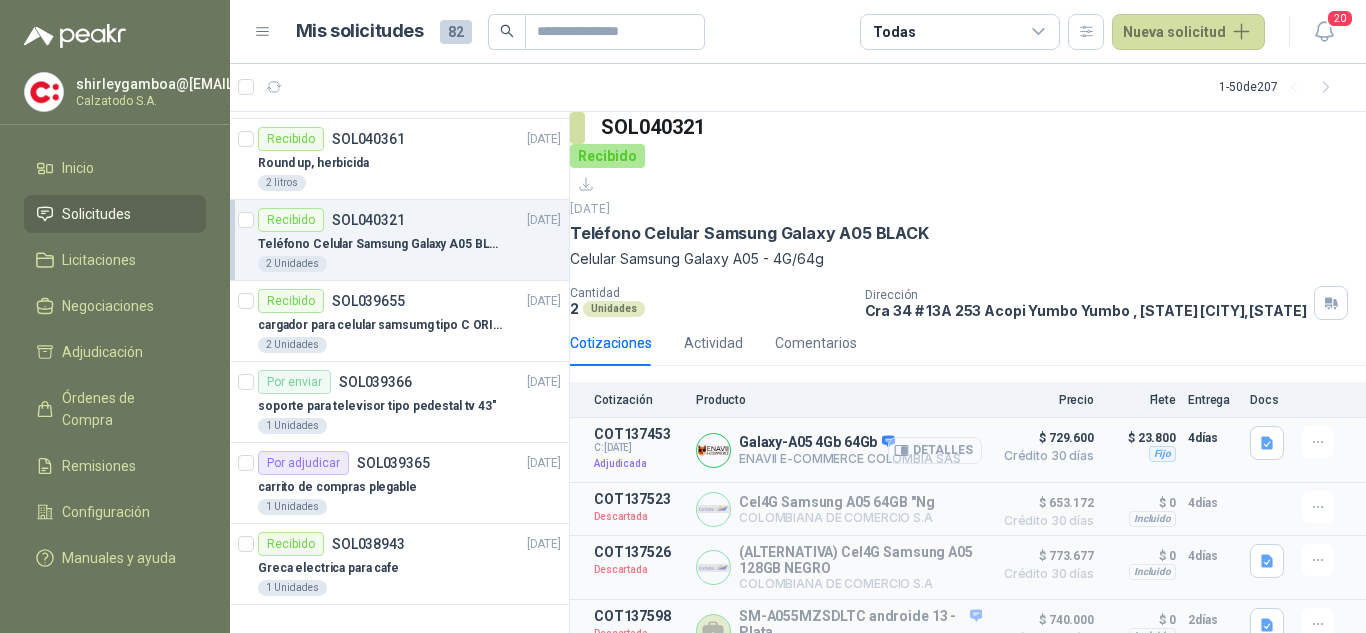 click on "Detalles" at bounding box center [935, 450] 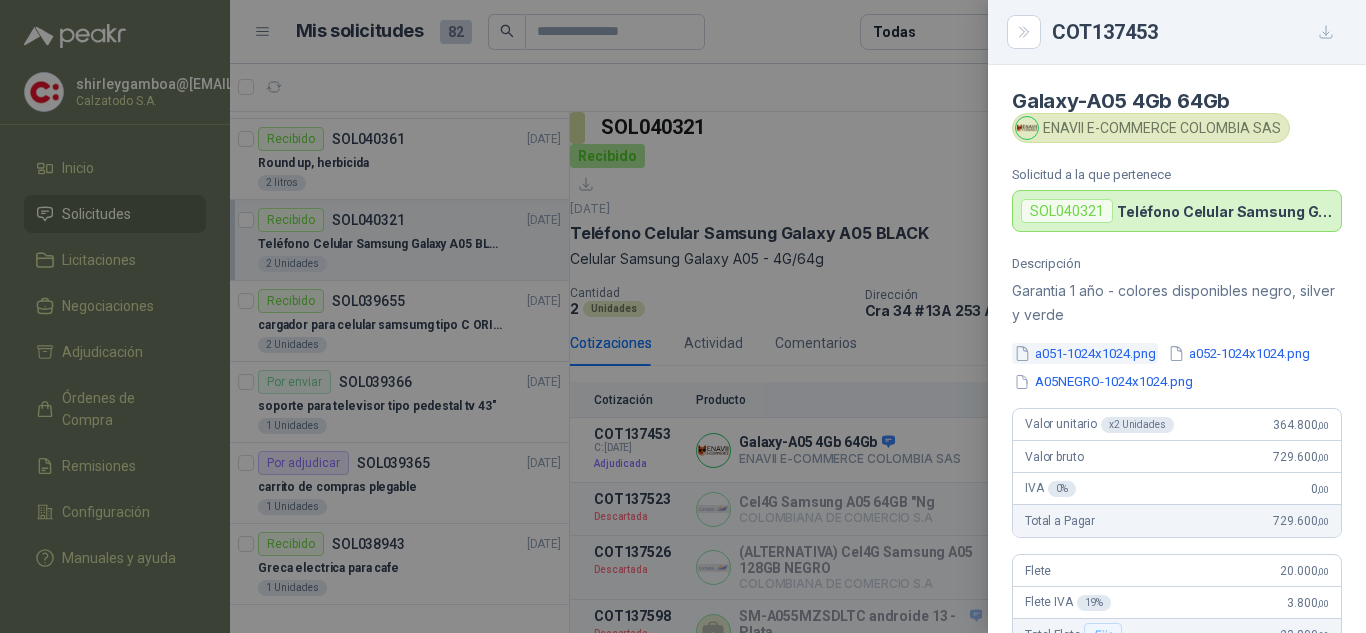 click on "a051-1024x1024.png" at bounding box center (1085, 353) 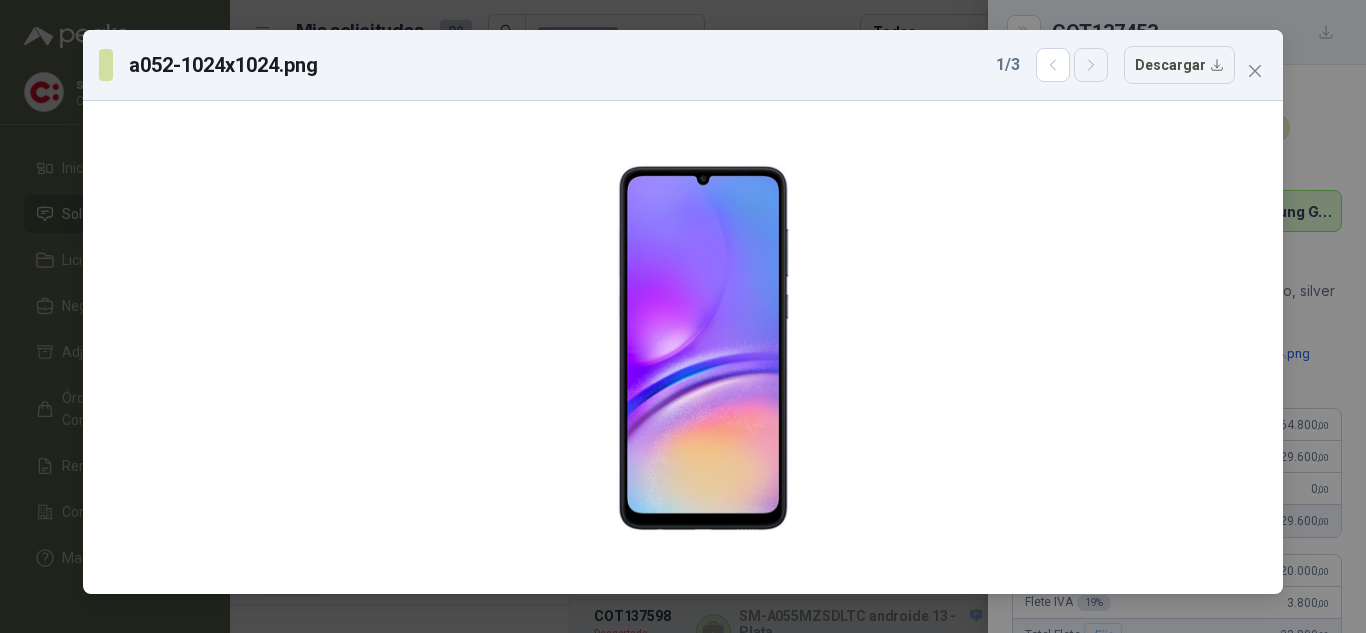 click at bounding box center (1053, 65) 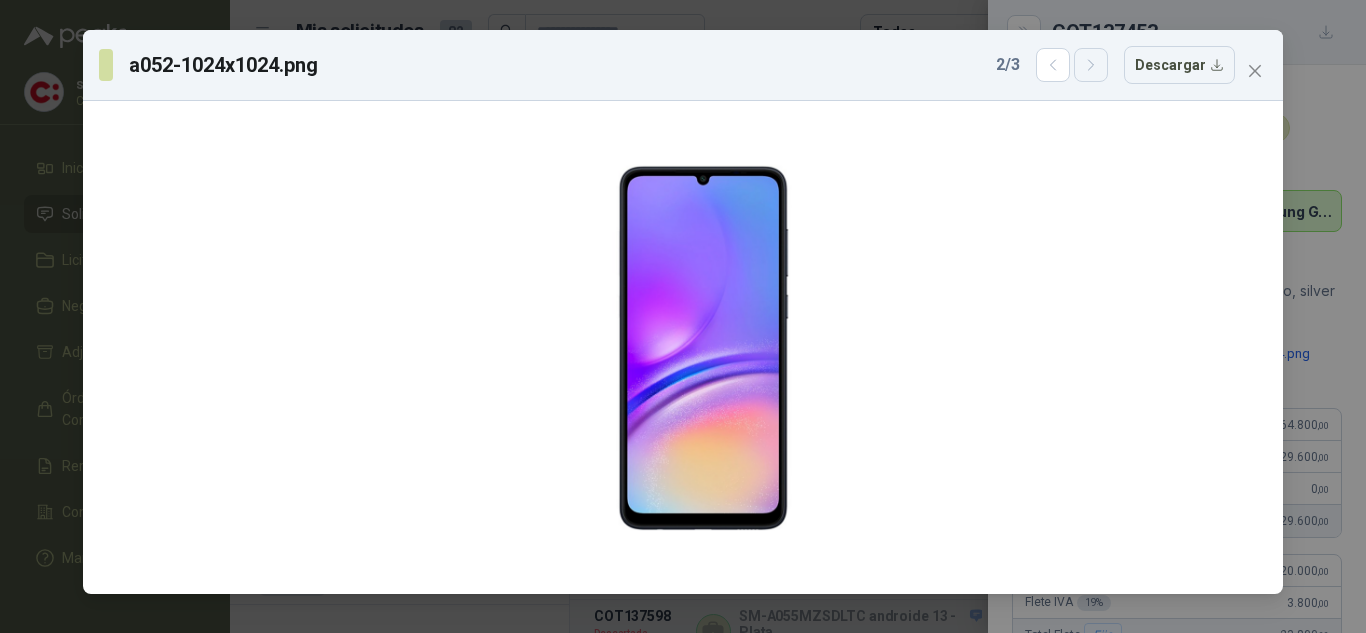 click at bounding box center [1053, 65] 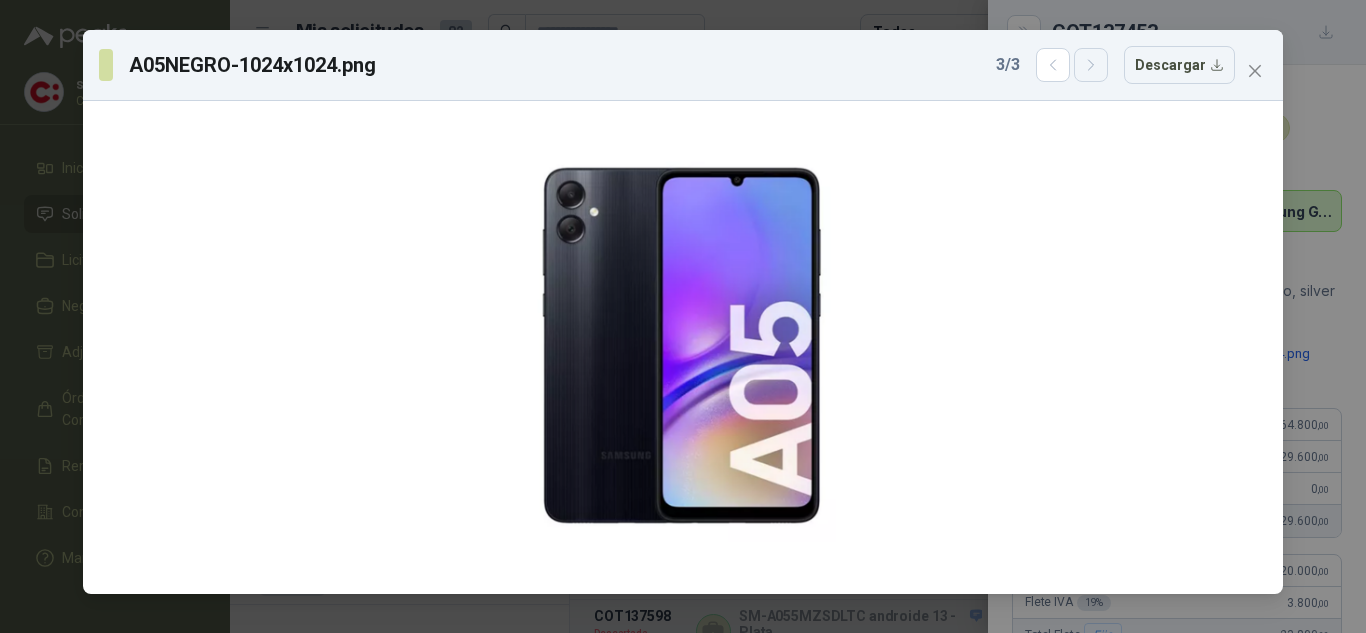 click at bounding box center (1053, 65) 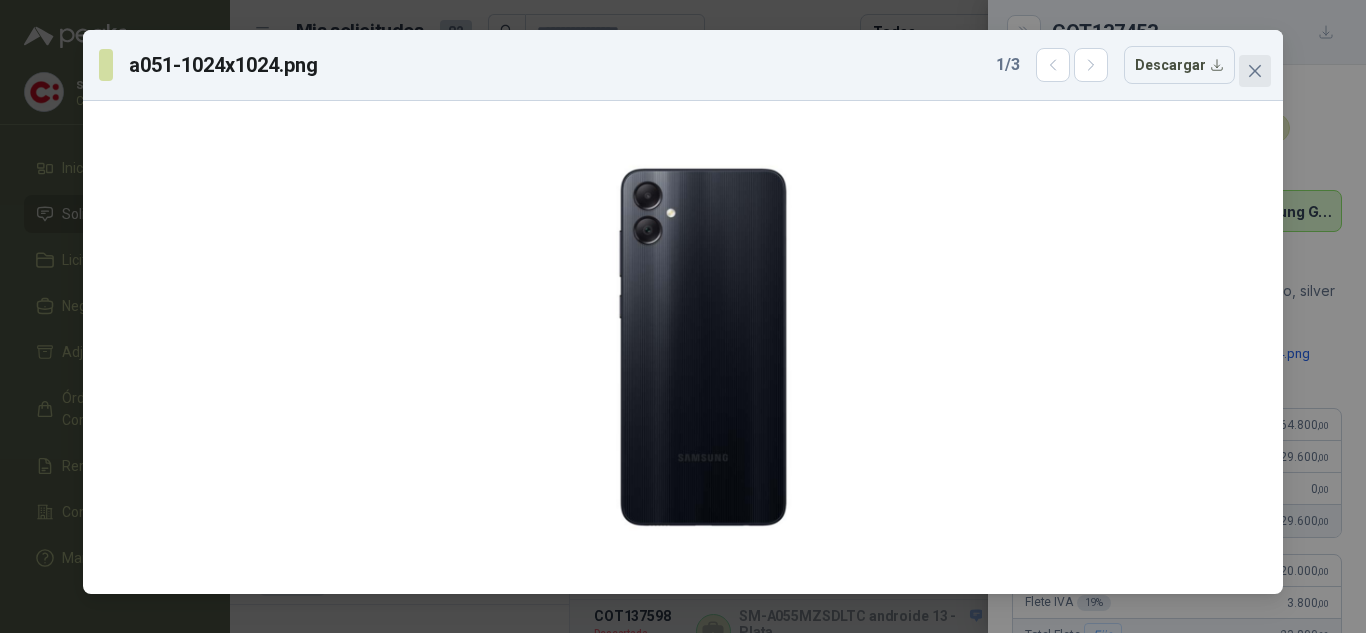 click at bounding box center [1255, 71] 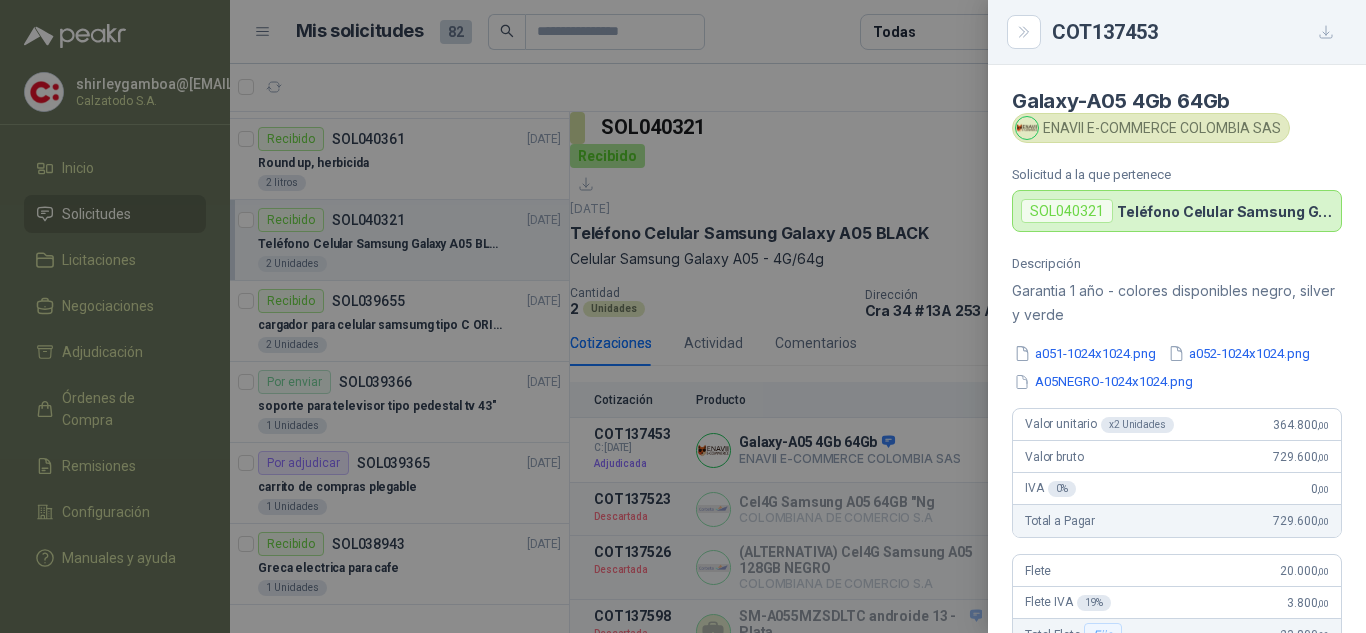 click at bounding box center [683, 316] 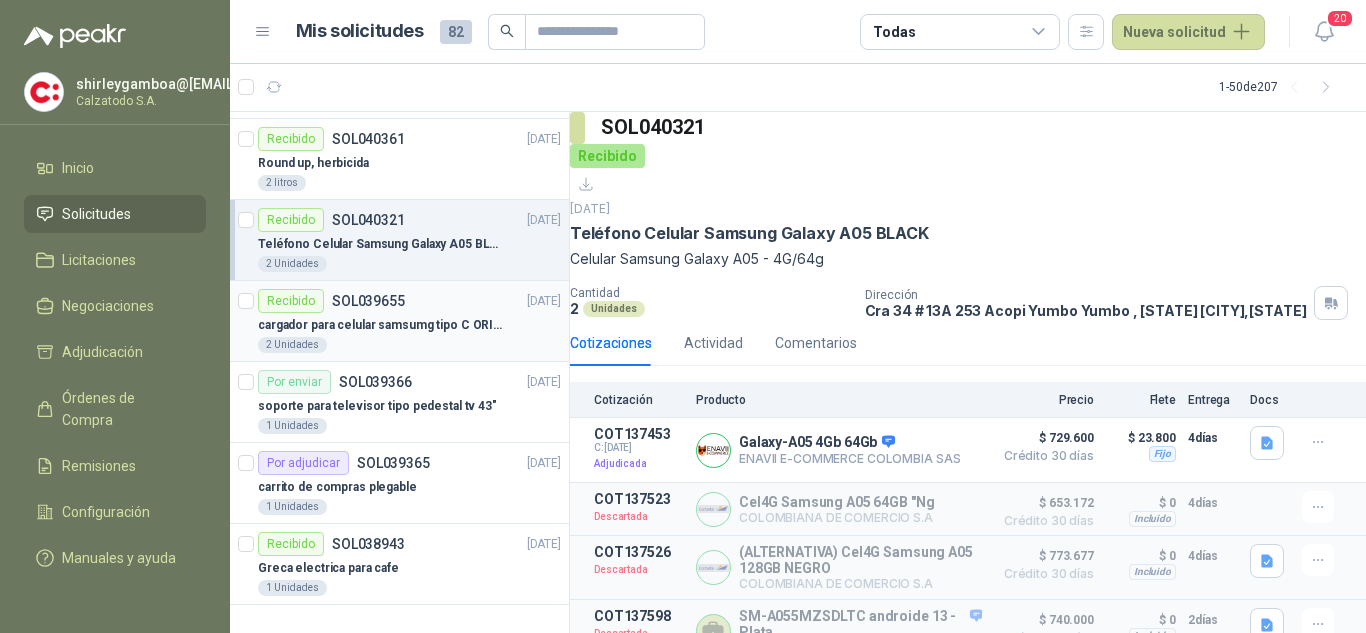 click on "Recibido SOL039655" at bounding box center [331, 301] 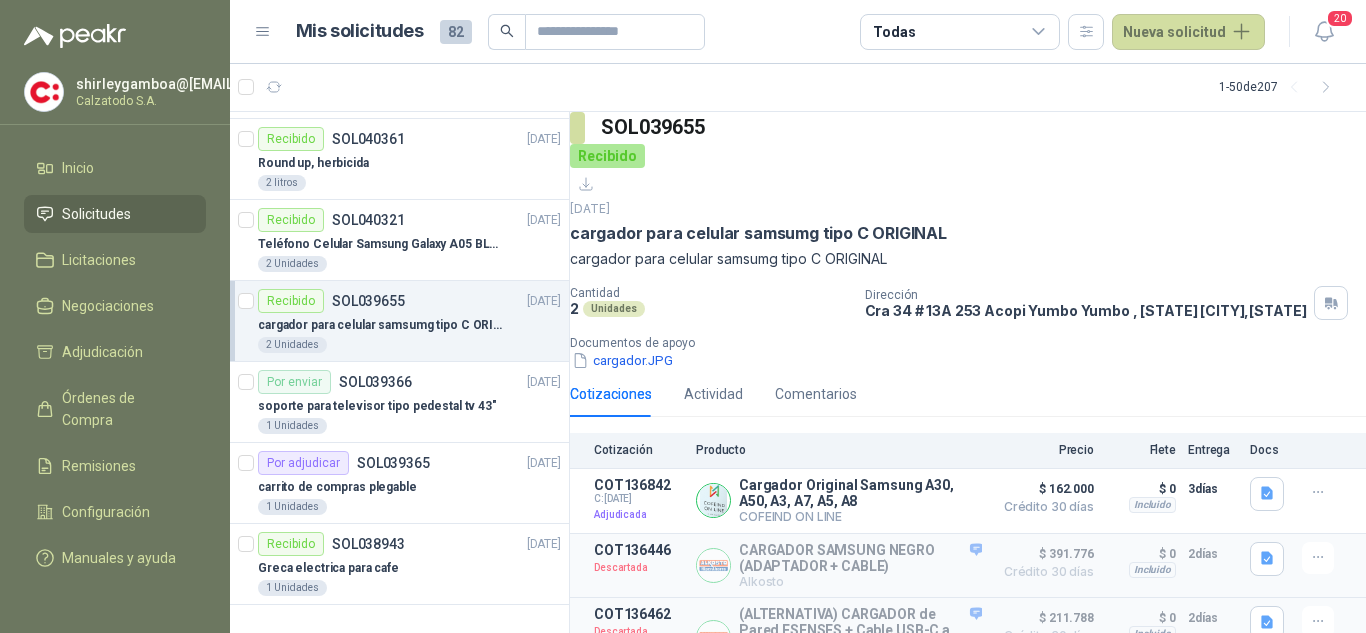click on "Recibido SOL039655" at bounding box center (331, 301) 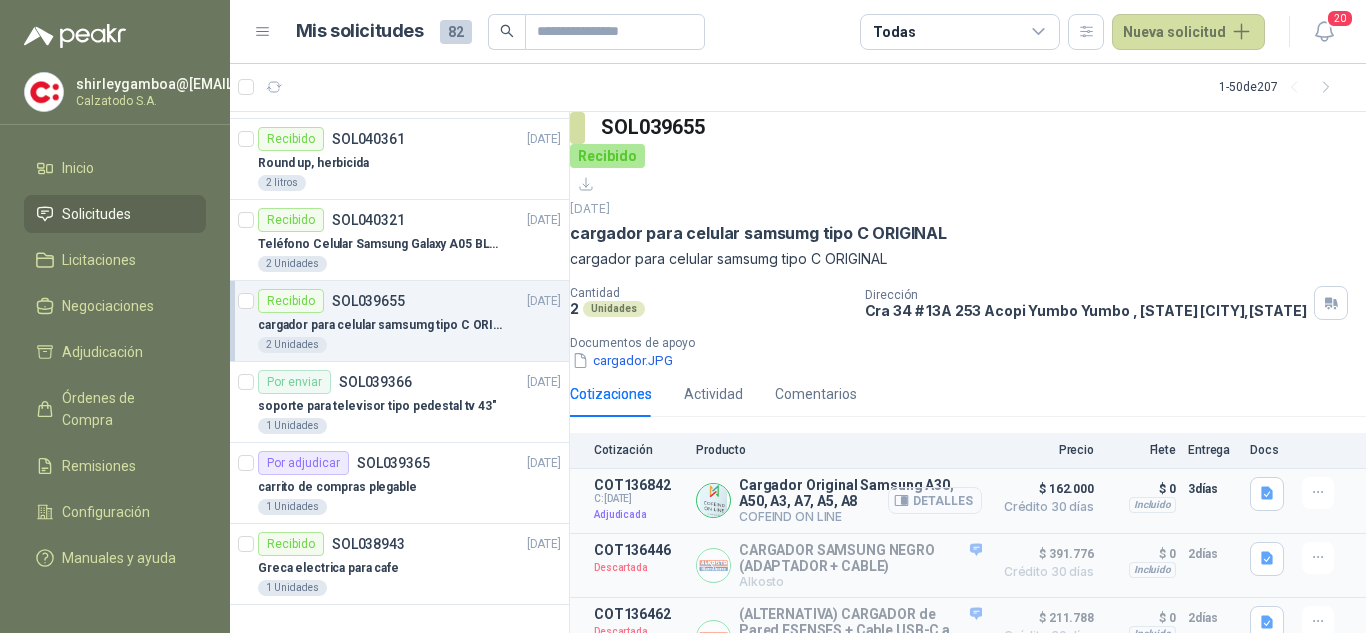 click on "Detalles" at bounding box center (935, 500) 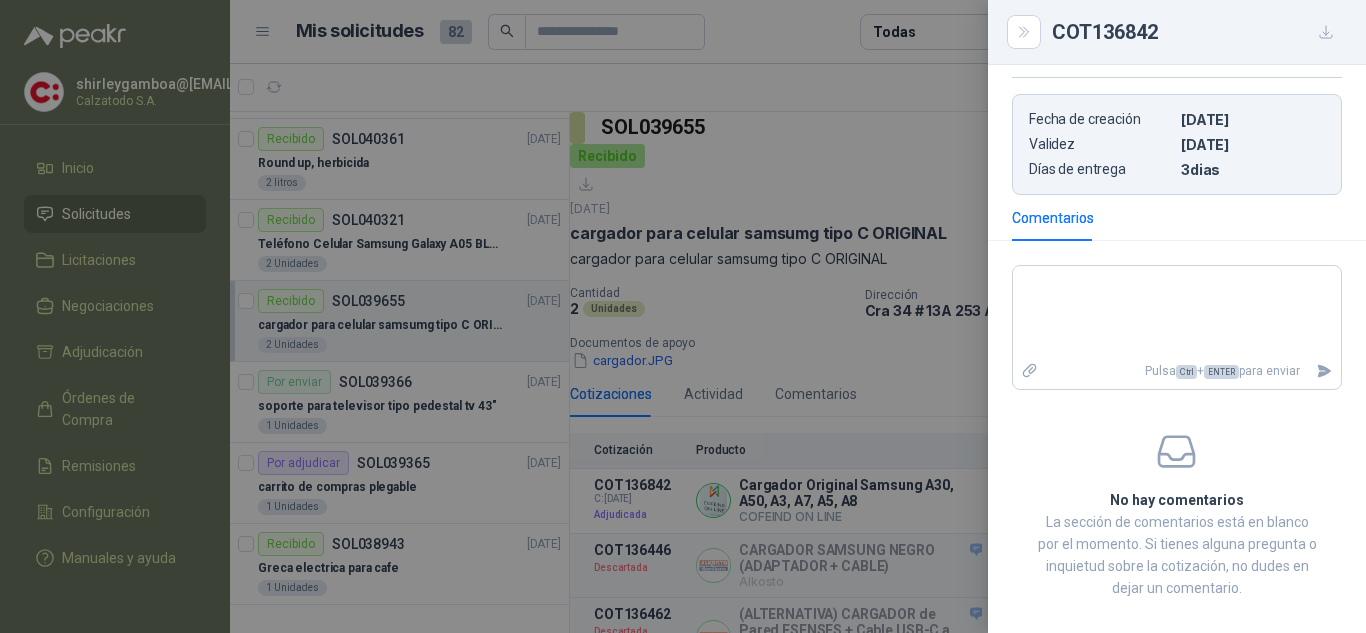 scroll, scrollTop: 522, scrollLeft: 0, axis: vertical 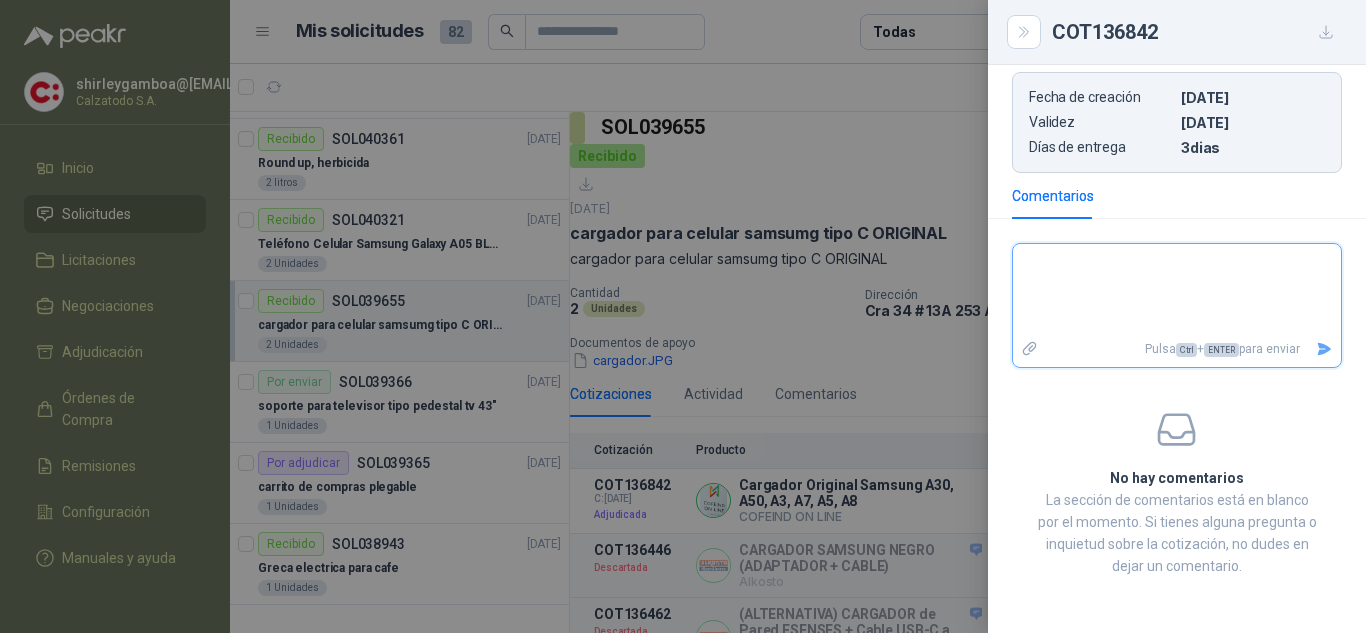 click at bounding box center (1177, 290) 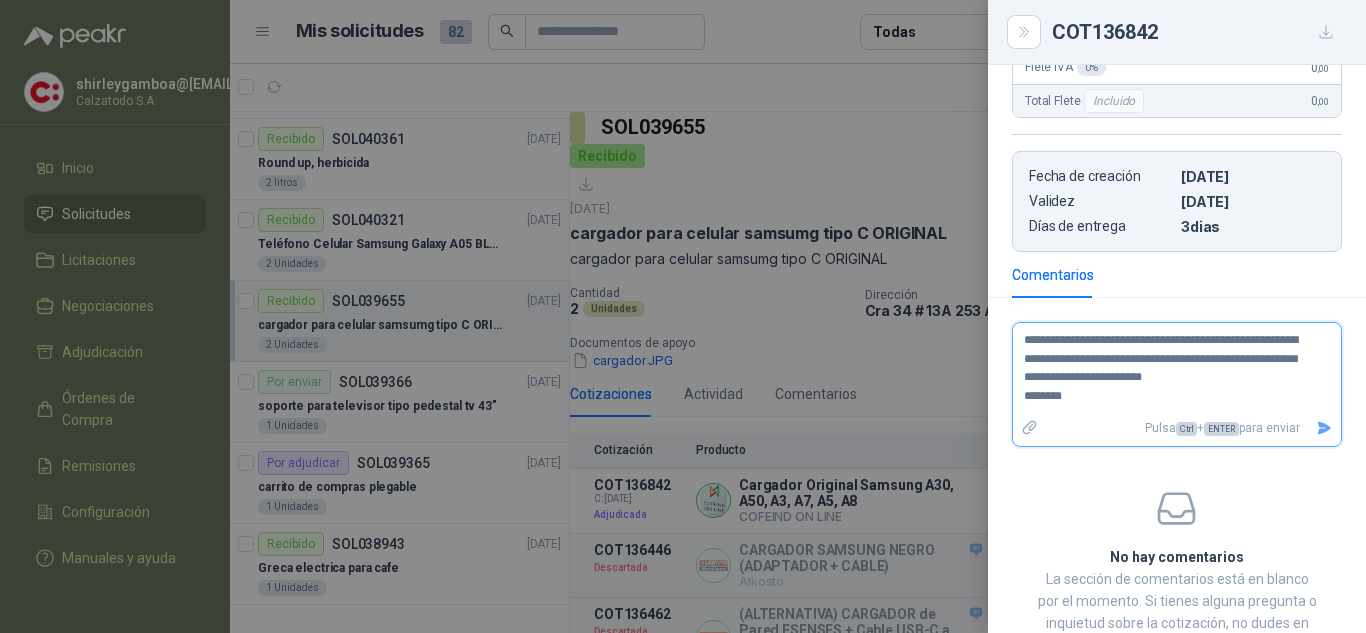 scroll, scrollTop: 500, scrollLeft: 0, axis: vertical 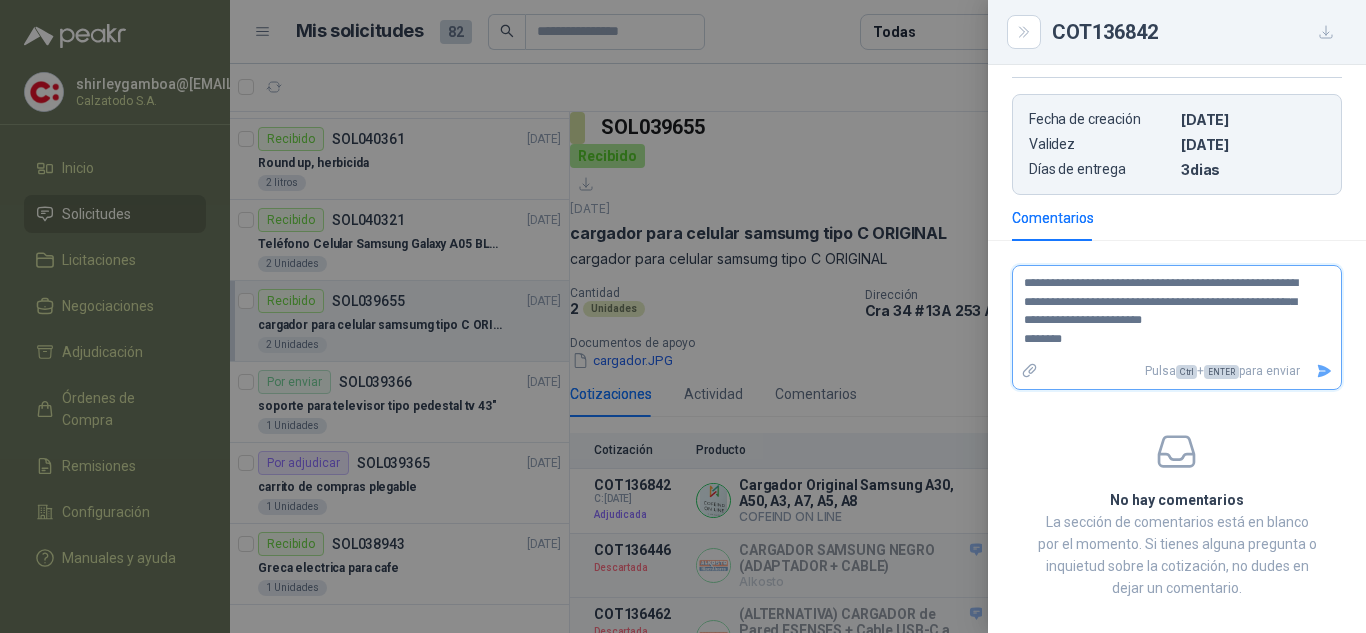 click on "**********" at bounding box center [1169, 312] 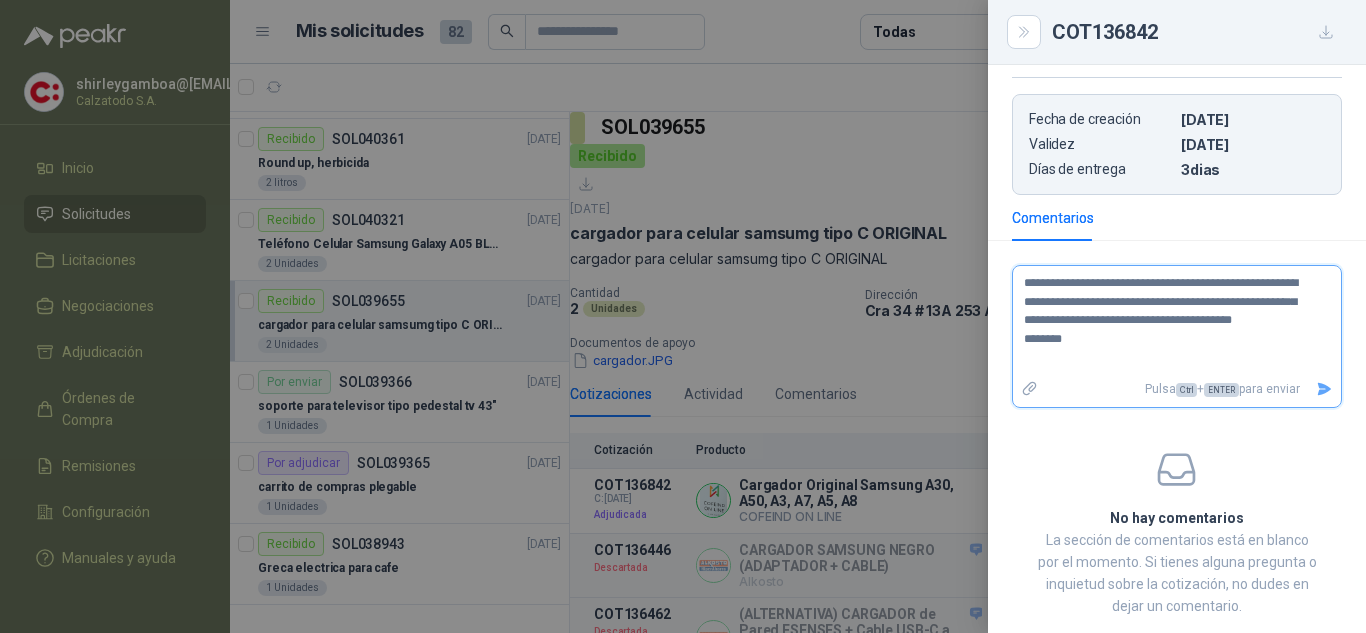 type on "**********" 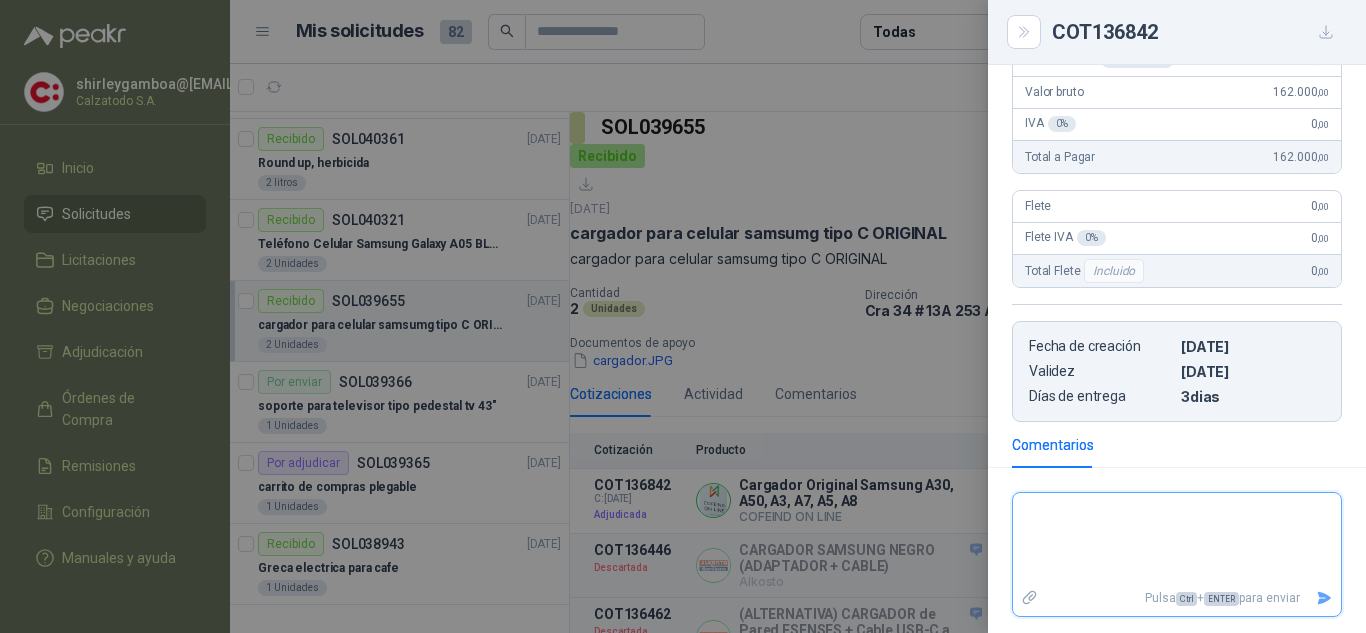 scroll, scrollTop: 450, scrollLeft: 0, axis: vertical 